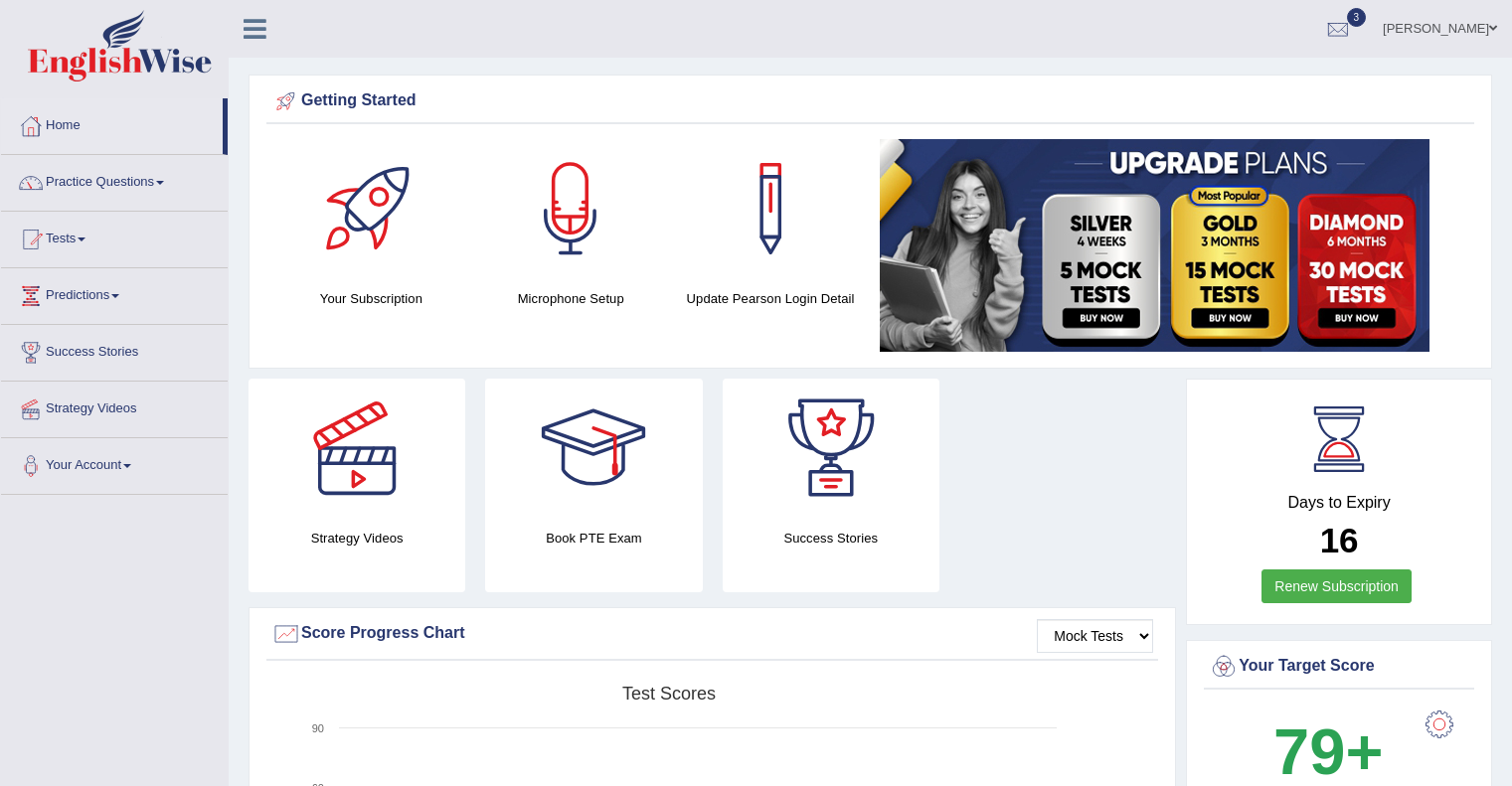 scroll, scrollTop: 497, scrollLeft: 0, axis: vertical 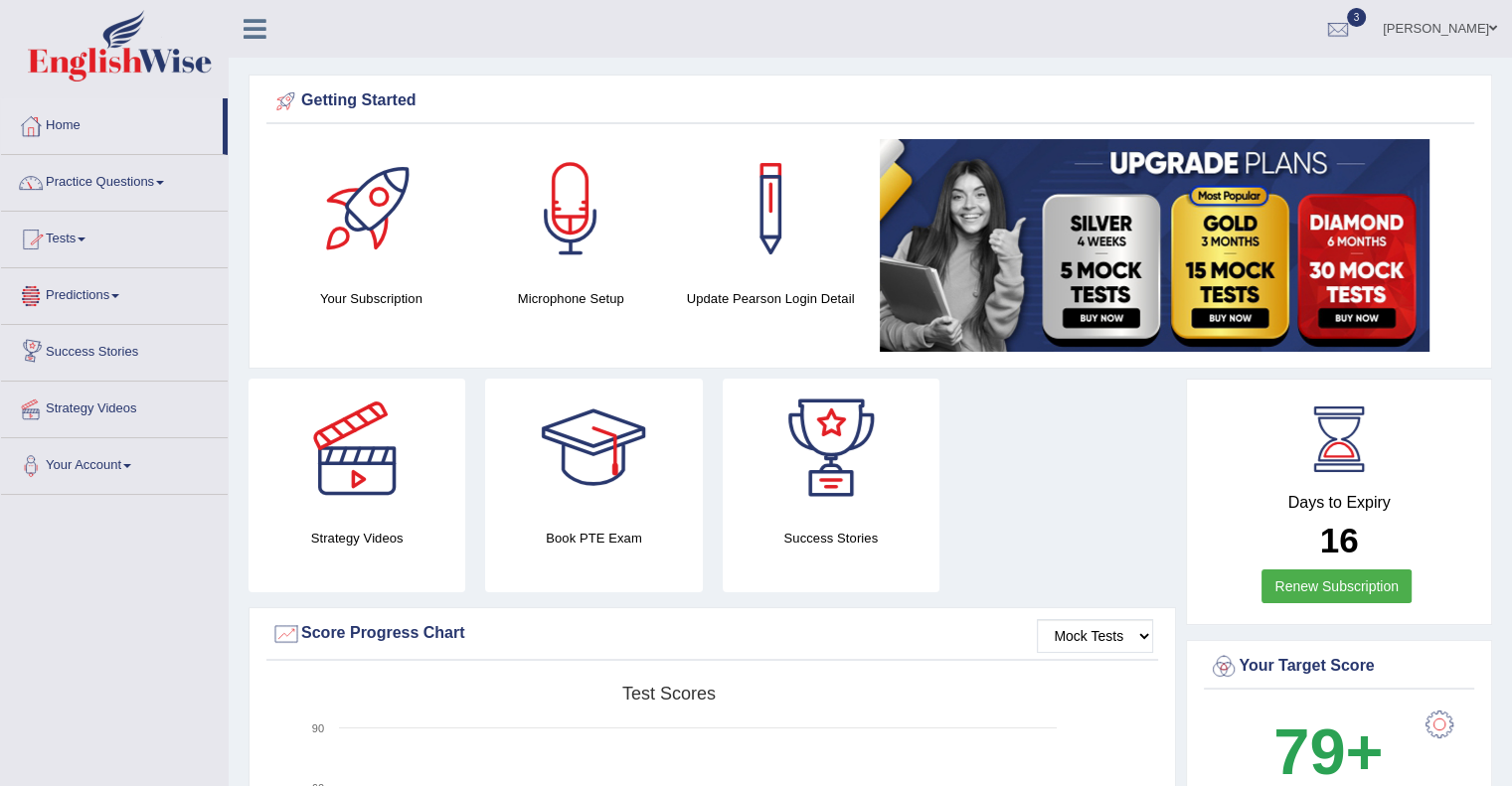 click on "Practice Questions" at bounding box center [114, 180] 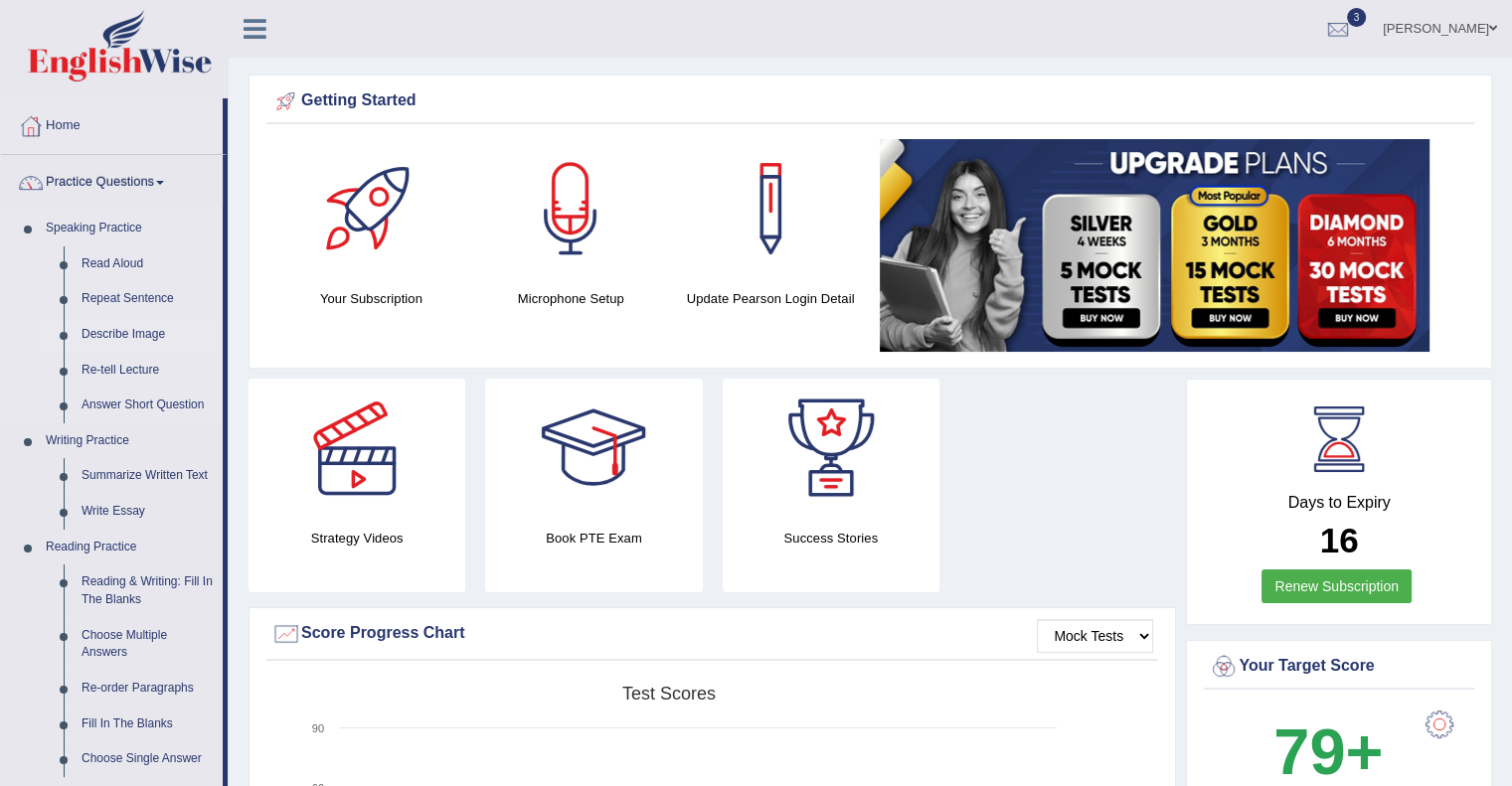scroll, scrollTop: 497, scrollLeft: 0, axis: vertical 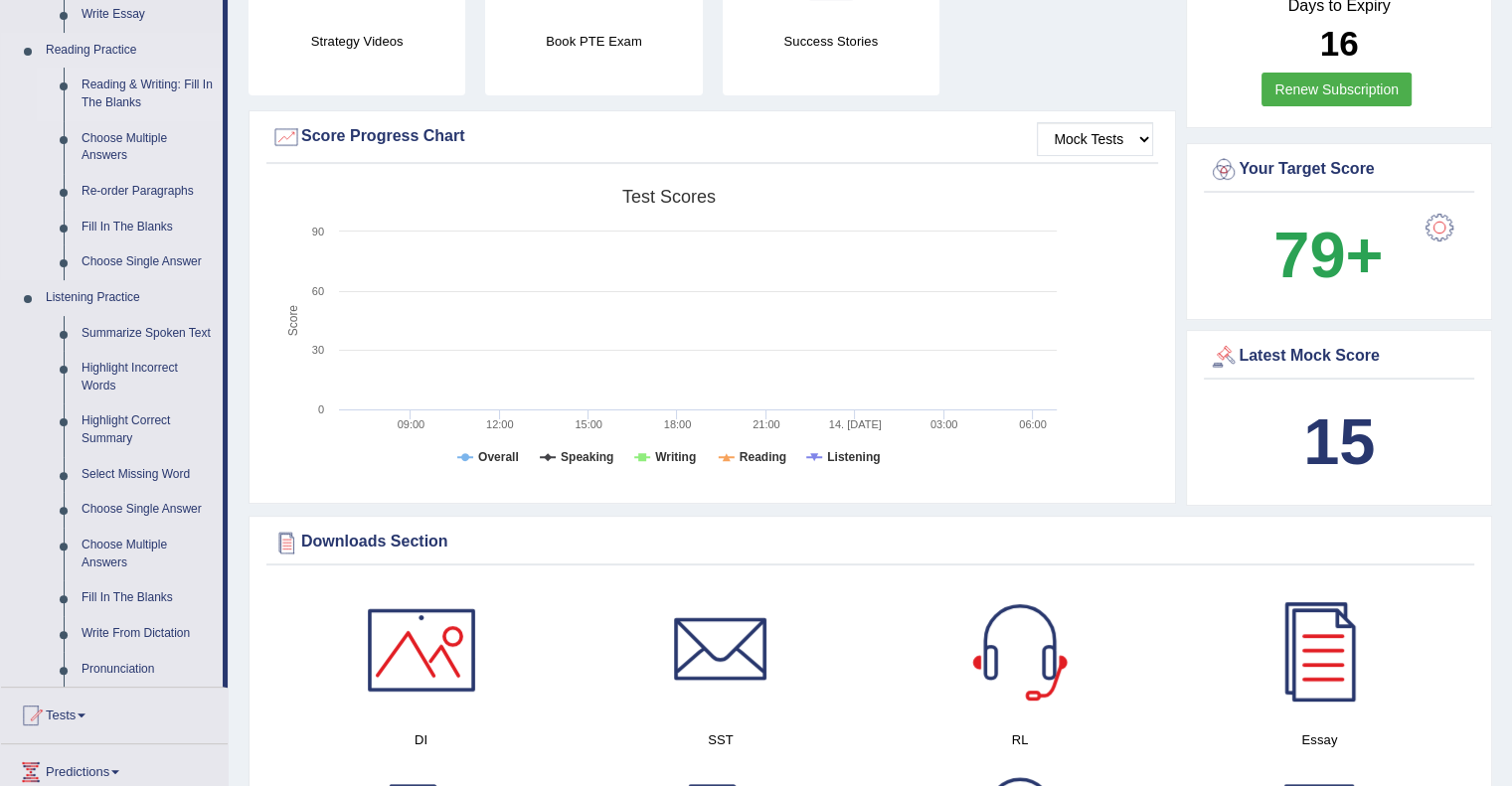 click on "Reading & Writing: Fill In The Blanks" at bounding box center (147, 93) 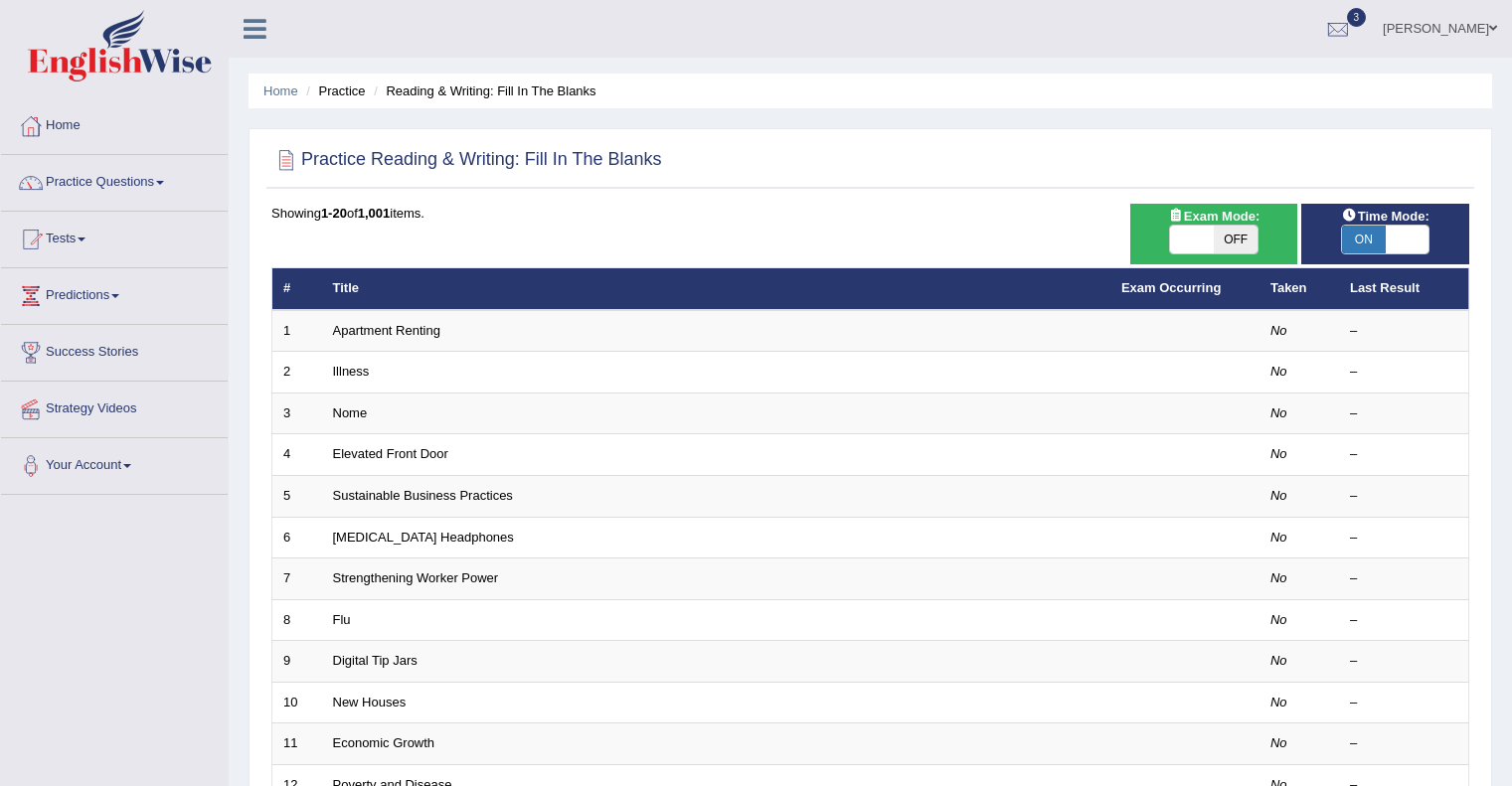 scroll, scrollTop: 0, scrollLeft: 0, axis: both 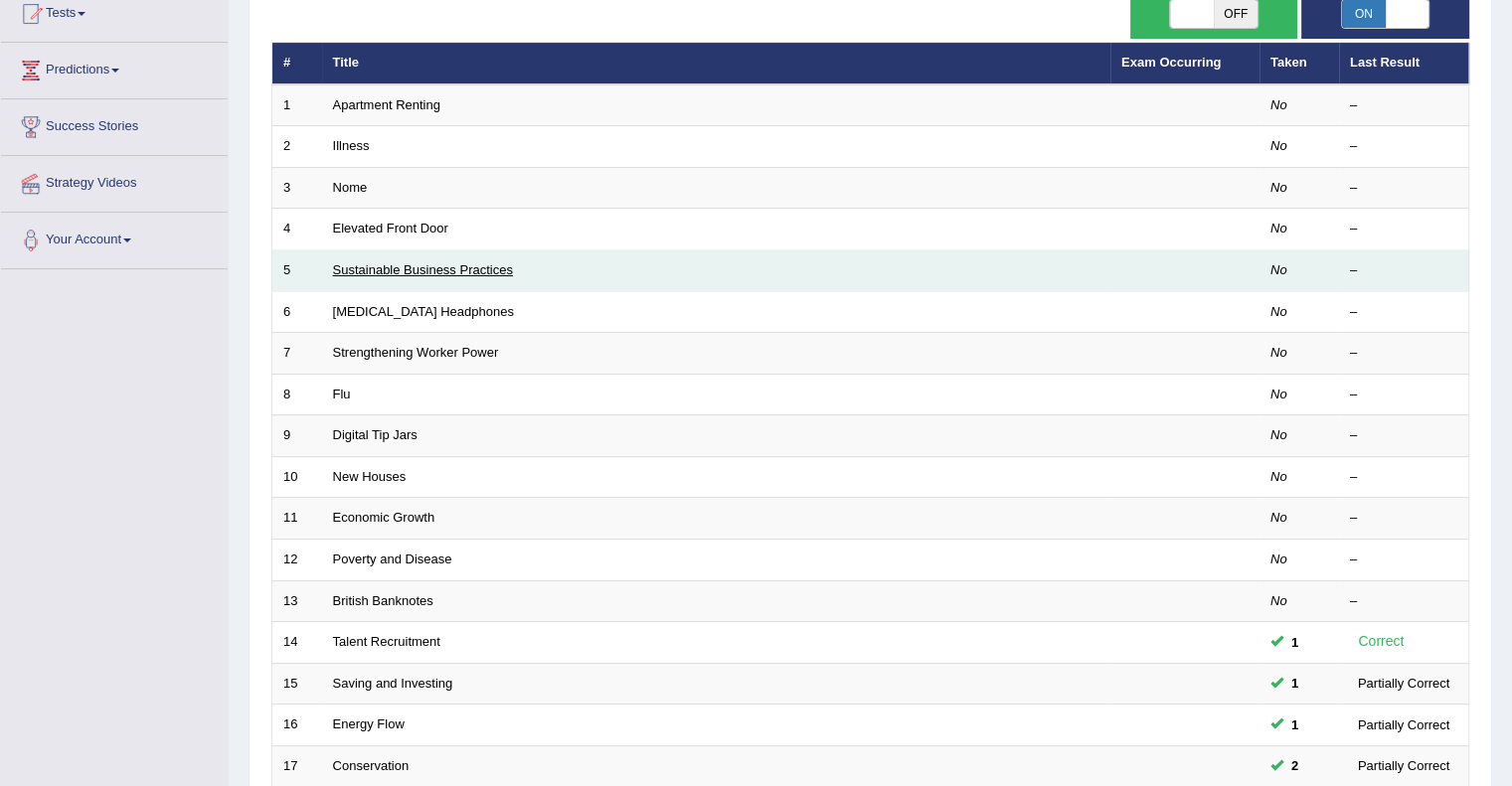 click on "Sustainable Business Practices" at bounding box center [422, 269] 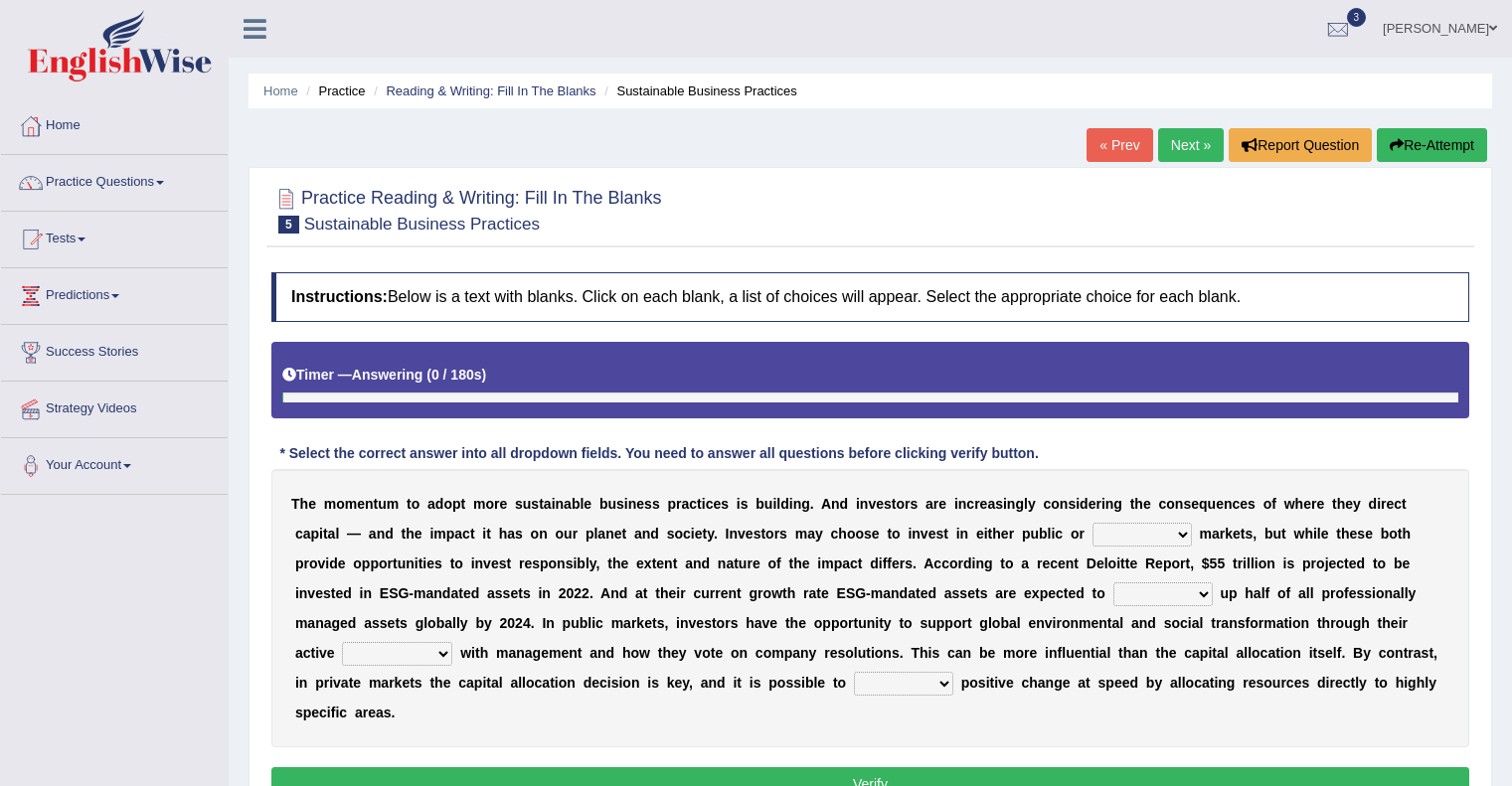 scroll, scrollTop: 0, scrollLeft: 0, axis: both 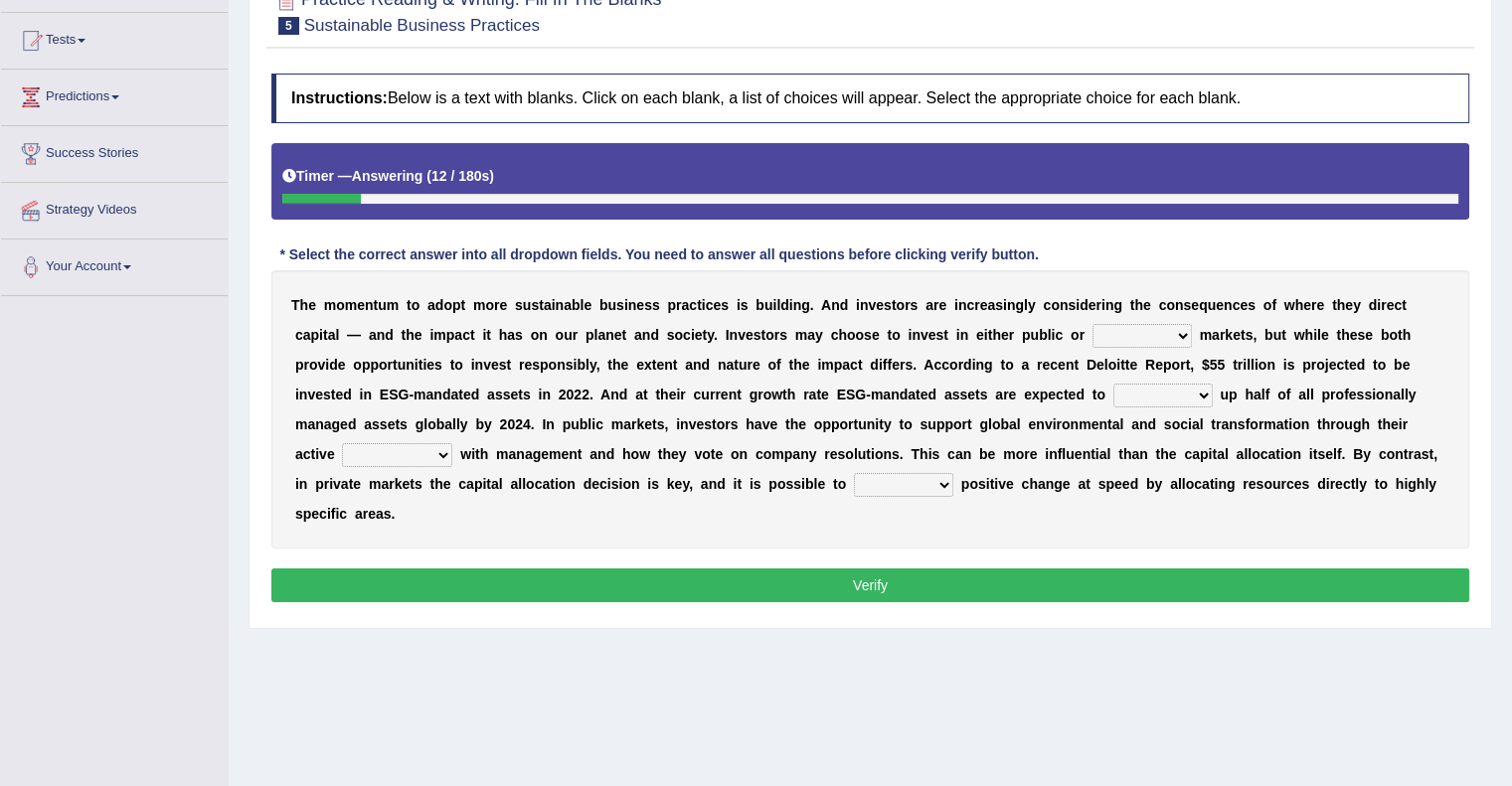 click on "financial material written private" at bounding box center [1142, 336] 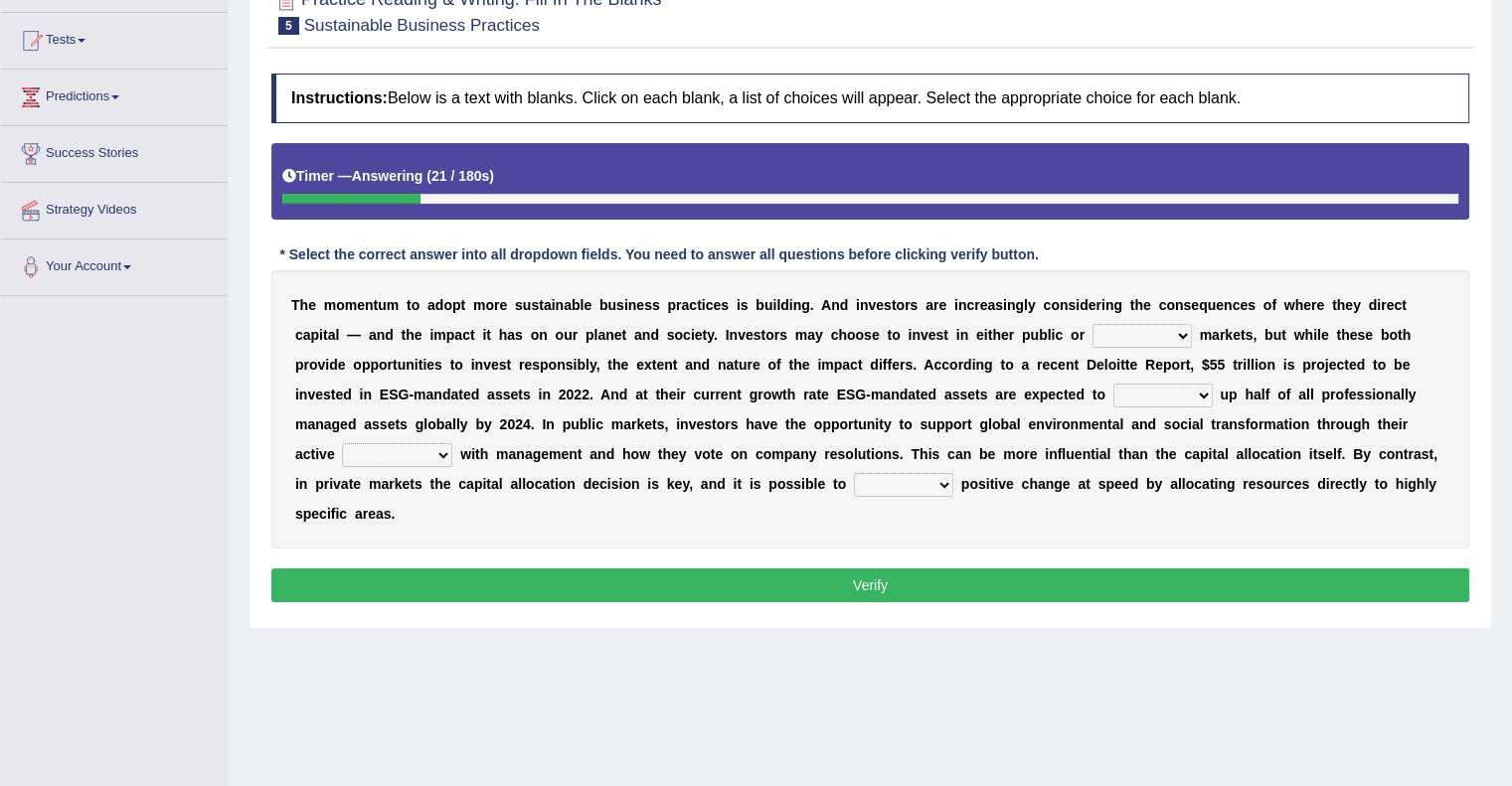 select on "private" 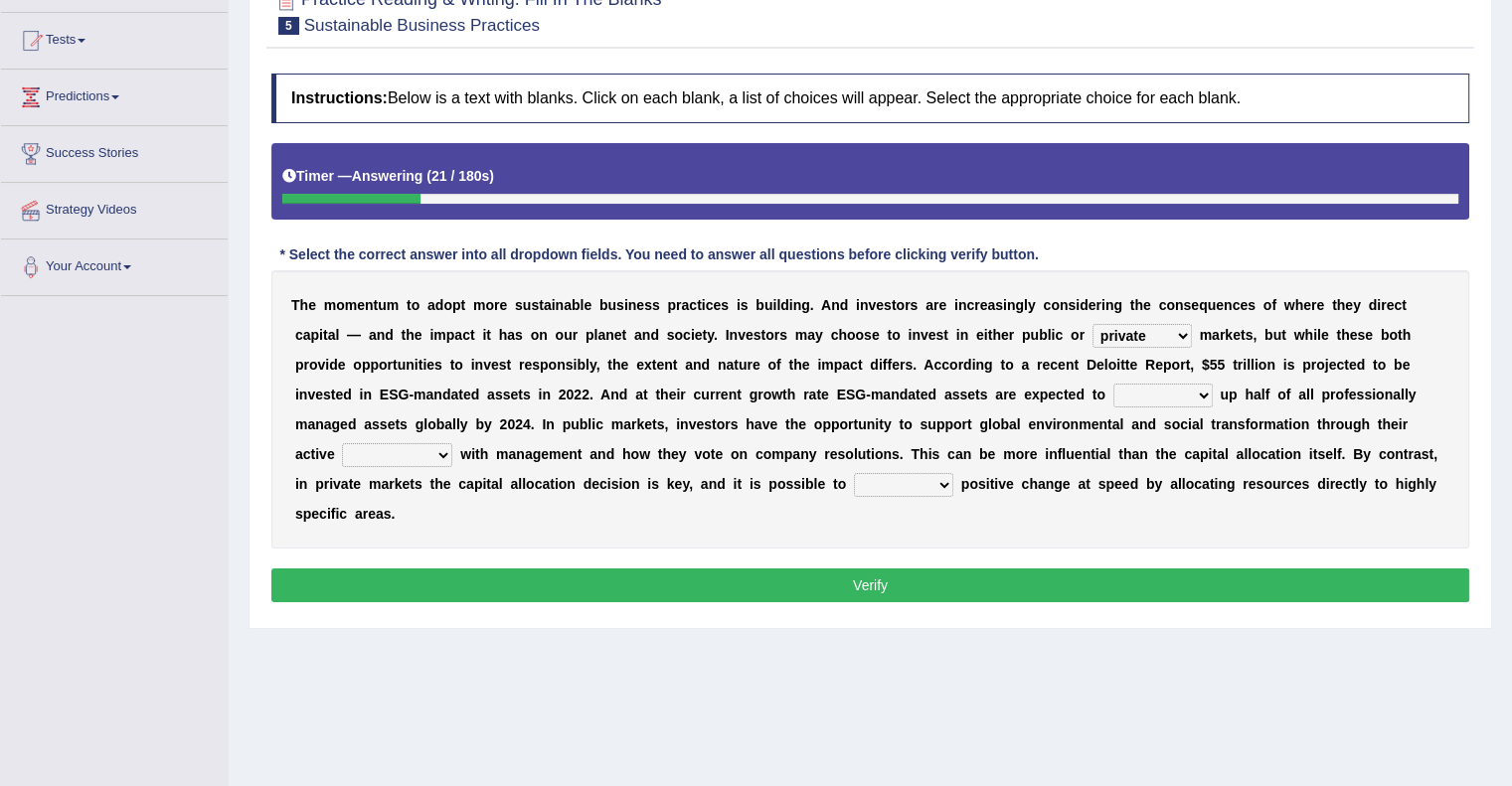 click on "financial material written private" at bounding box center [1142, 336] 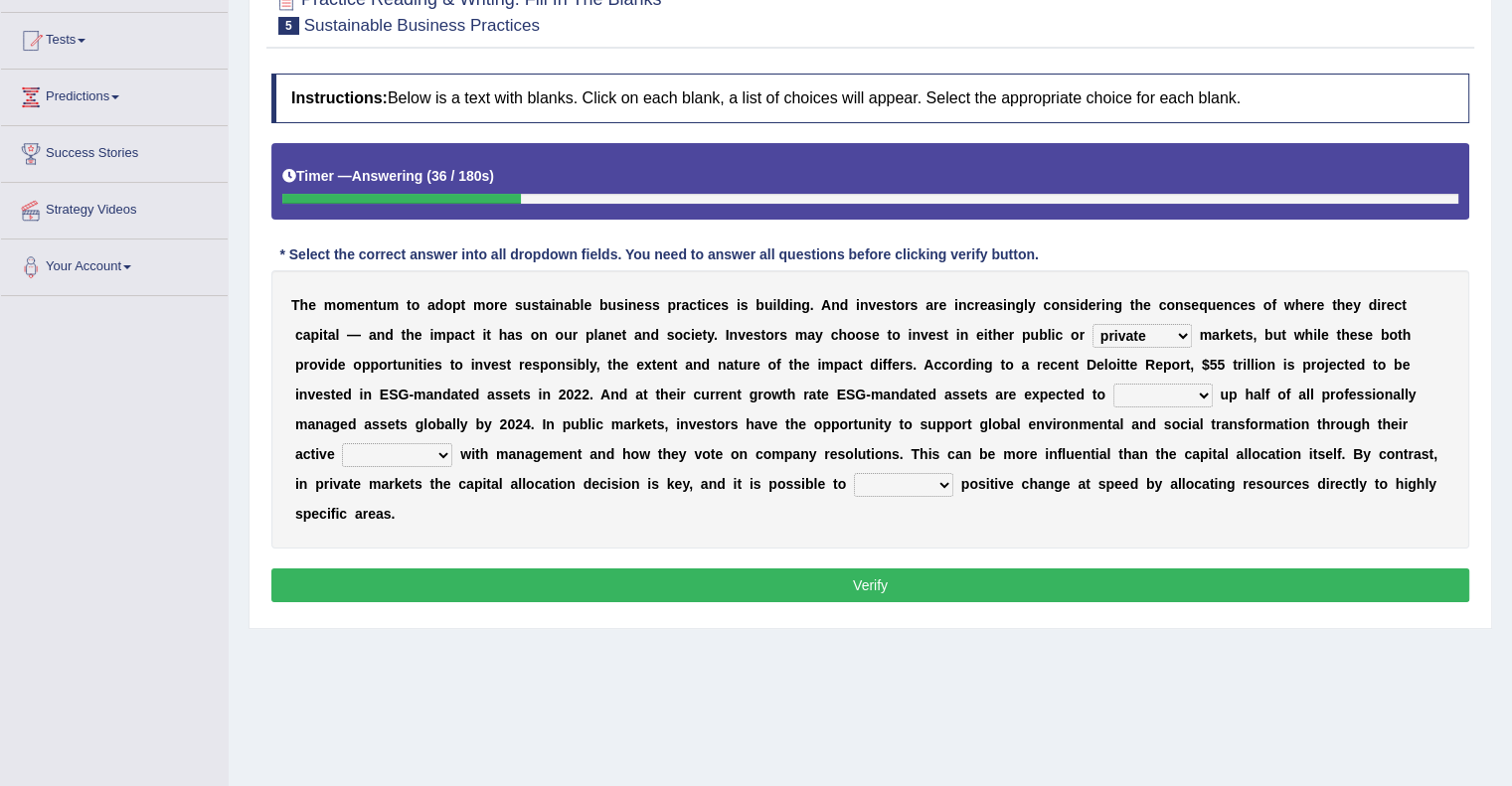 click on "build use make add" at bounding box center [1163, 395] 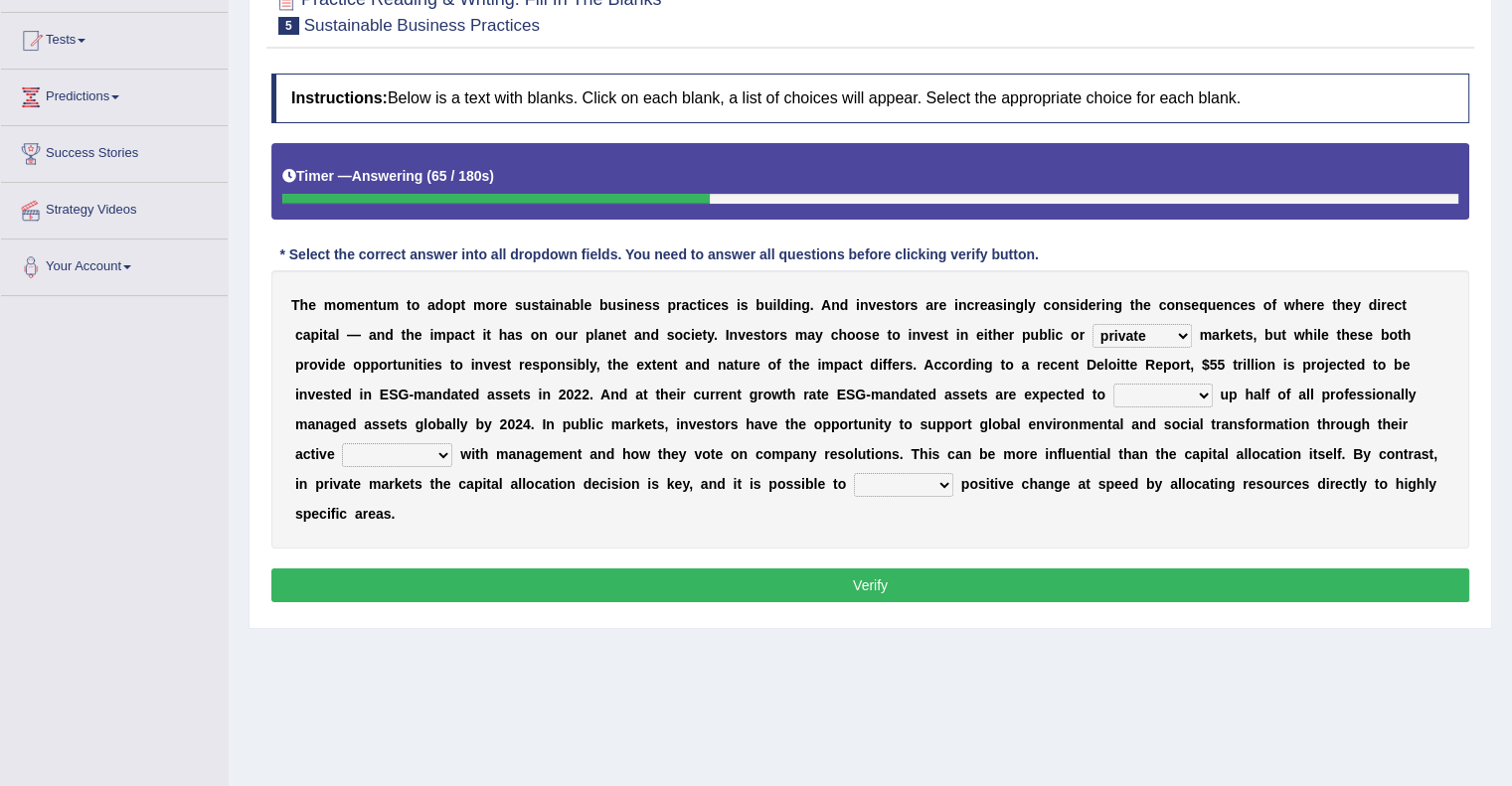 select on "build" 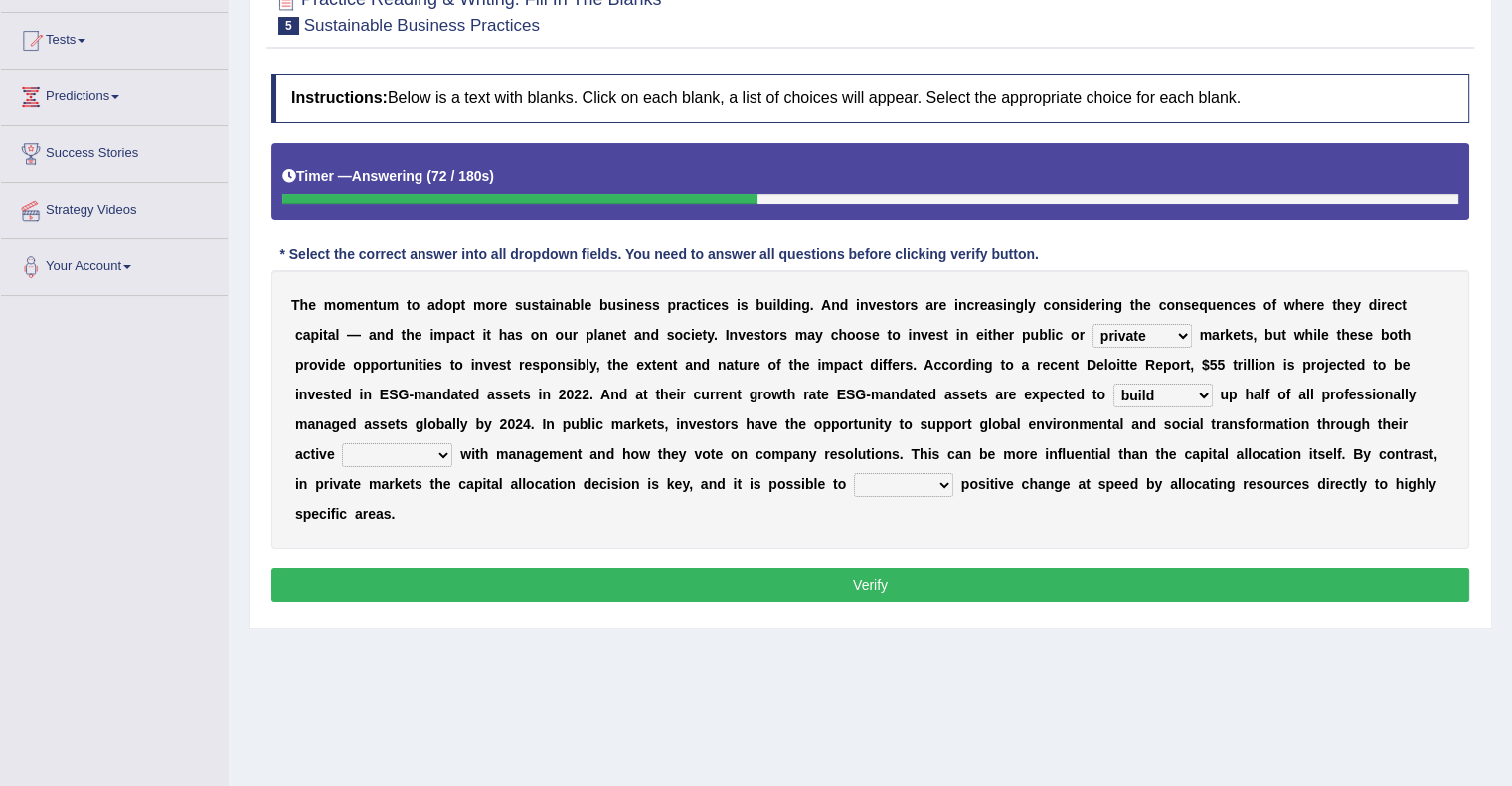 click on "engagement service squabble investment" at bounding box center [397, 455] 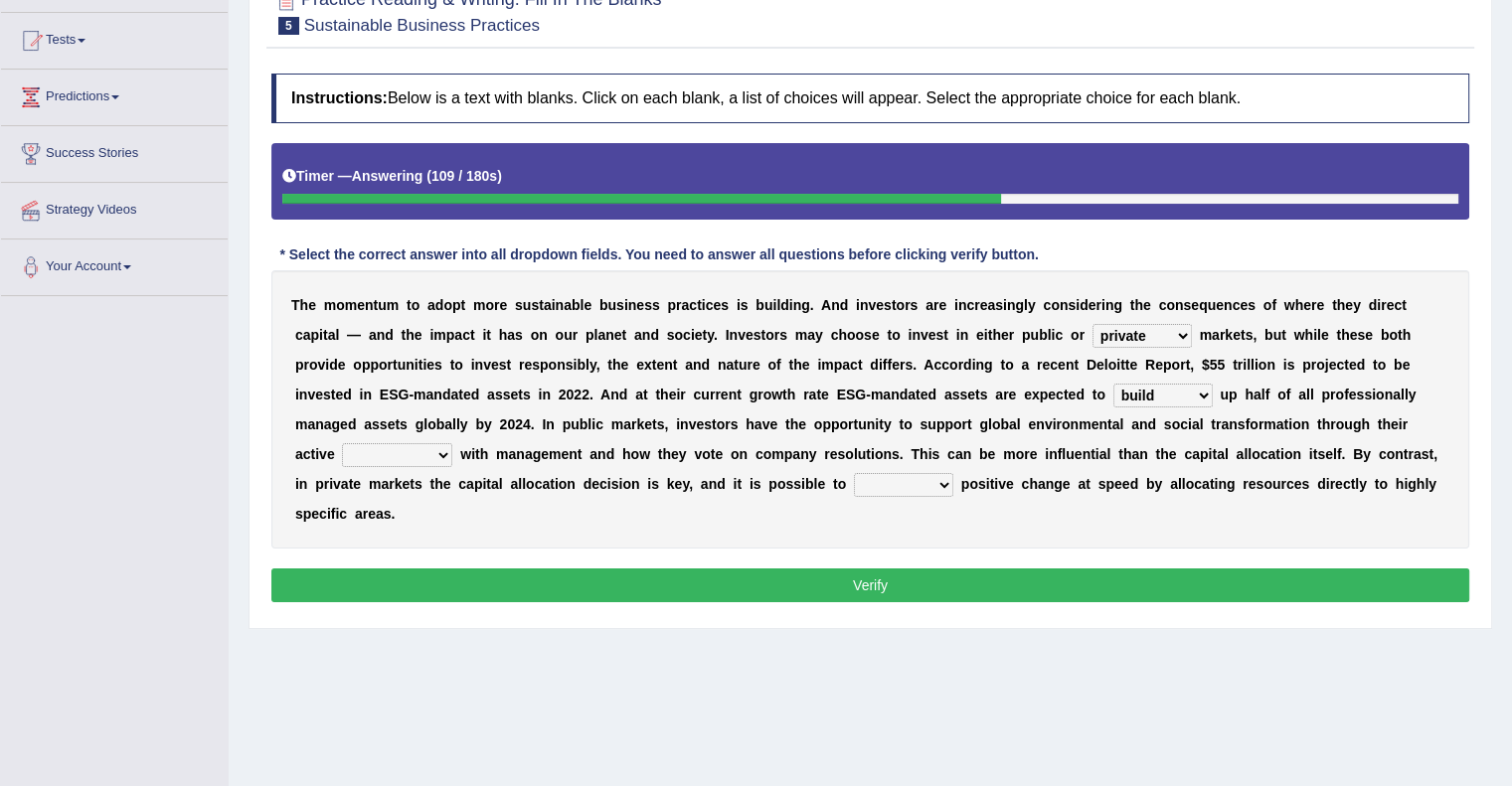 select on "investment" 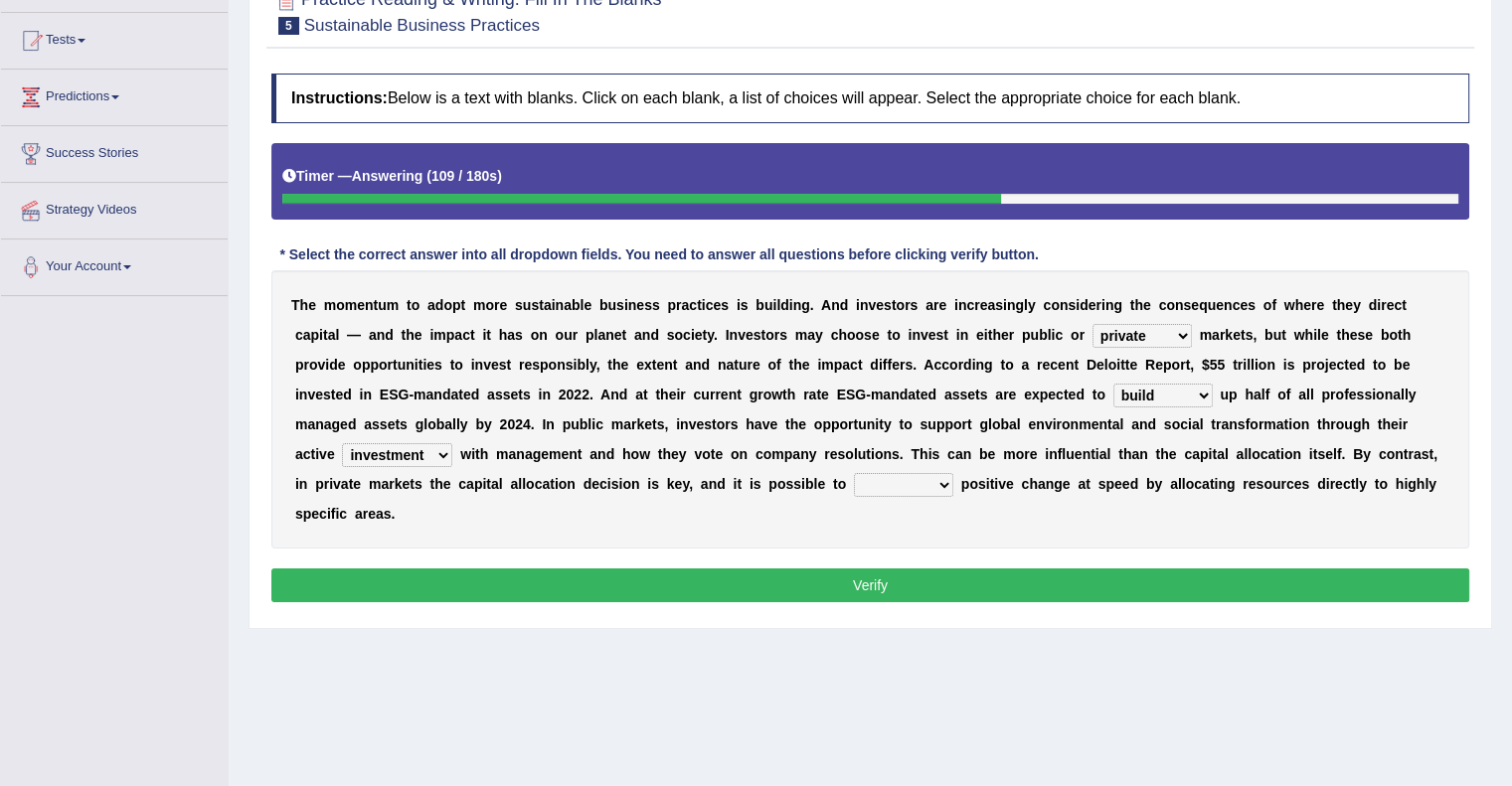 click on "engagement service squabble investment" at bounding box center [397, 455] 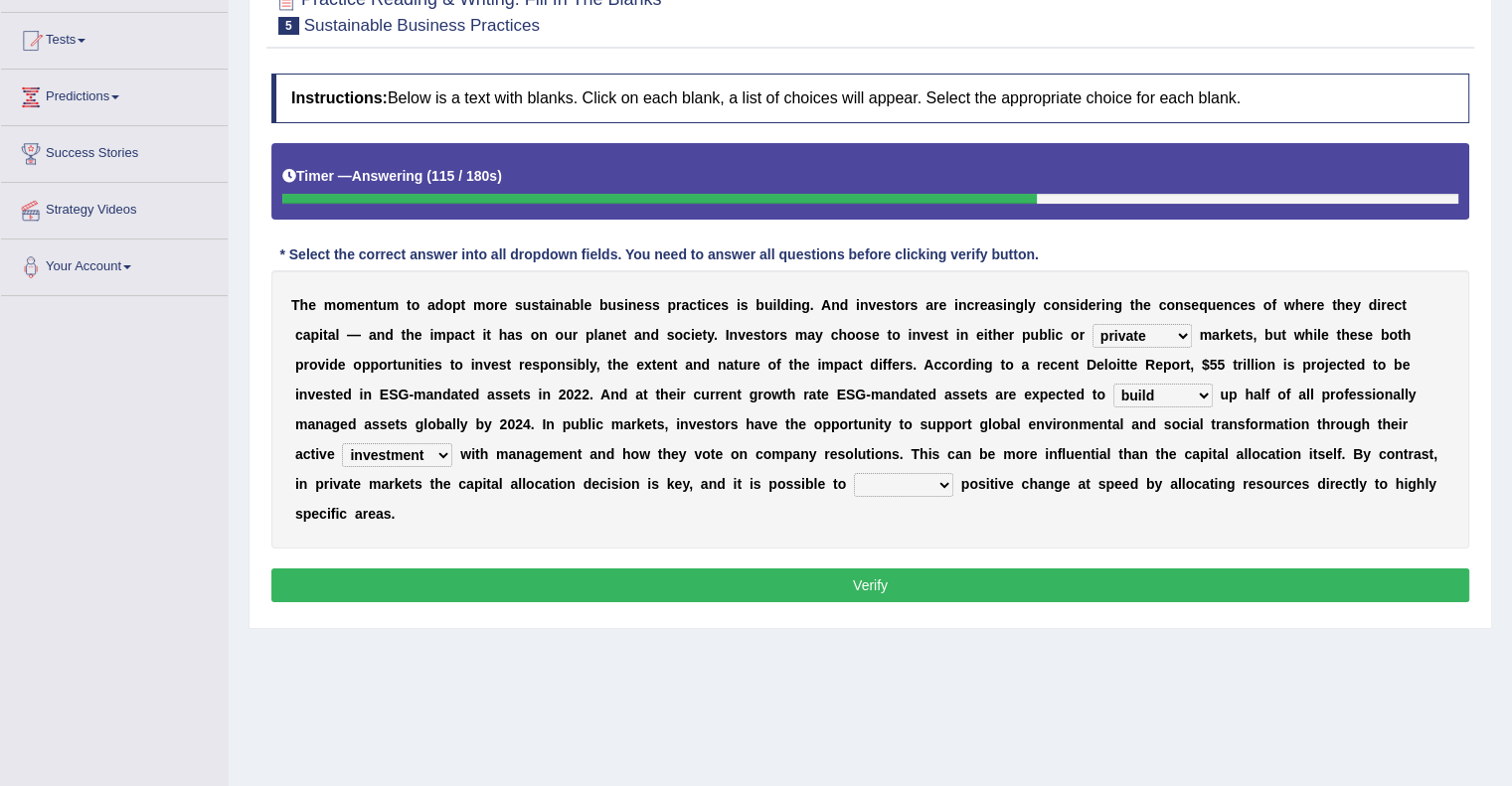 click on "prove collapse drive restore" at bounding box center (904, 485) 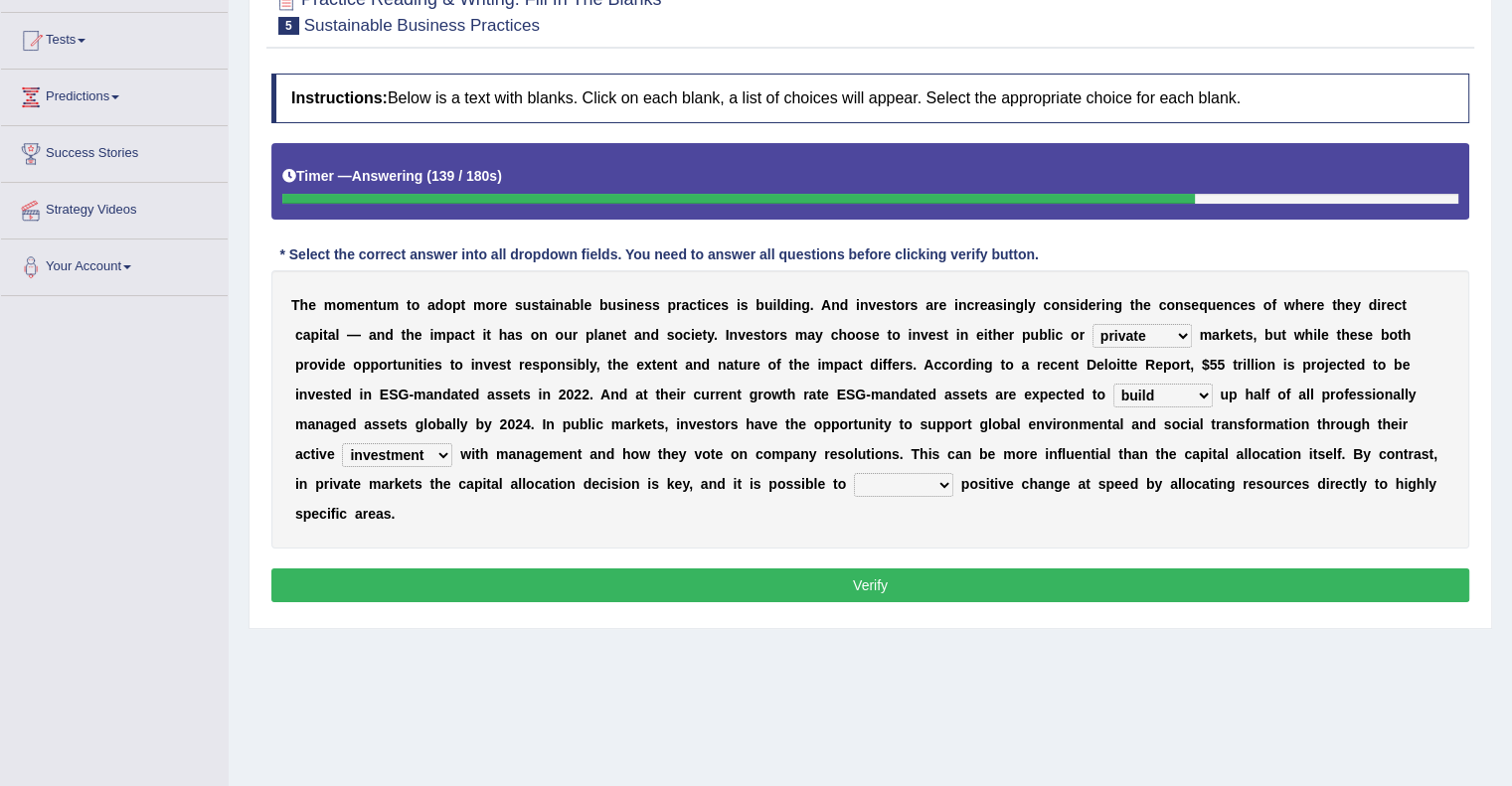 select on "drive" 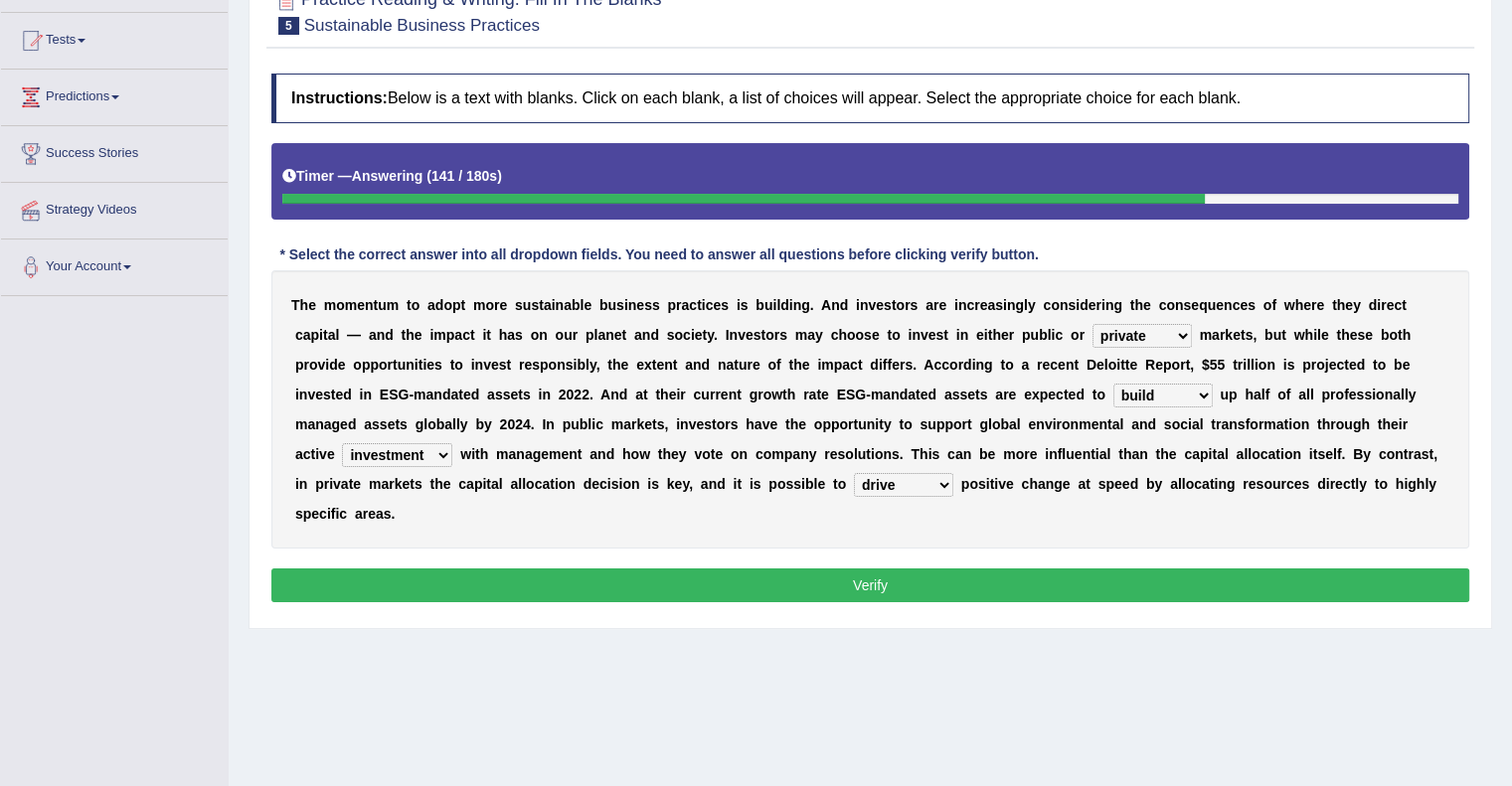 click on "Verify" at bounding box center (870, 585) 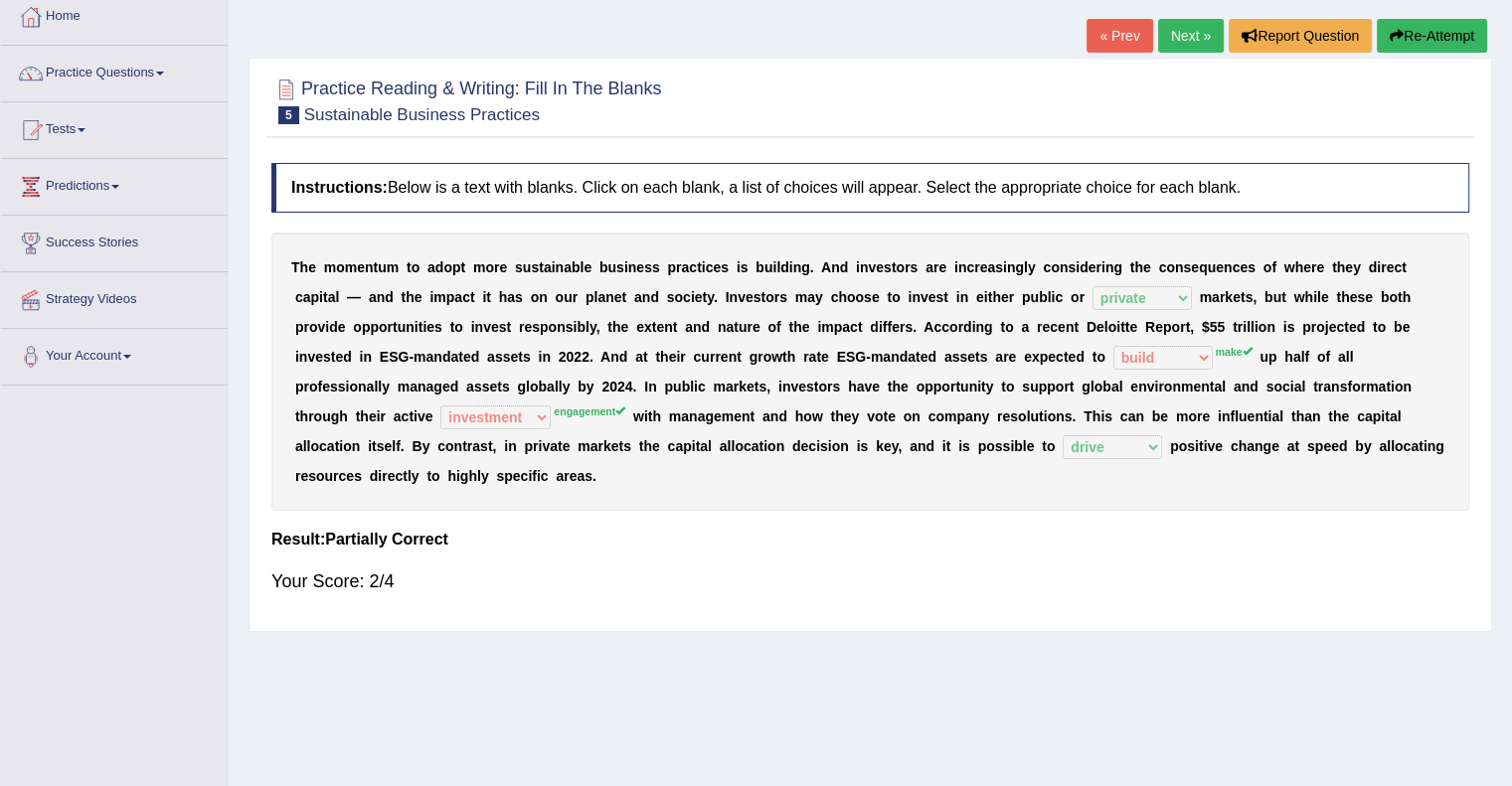 scroll, scrollTop: 0, scrollLeft: 0, axis: both 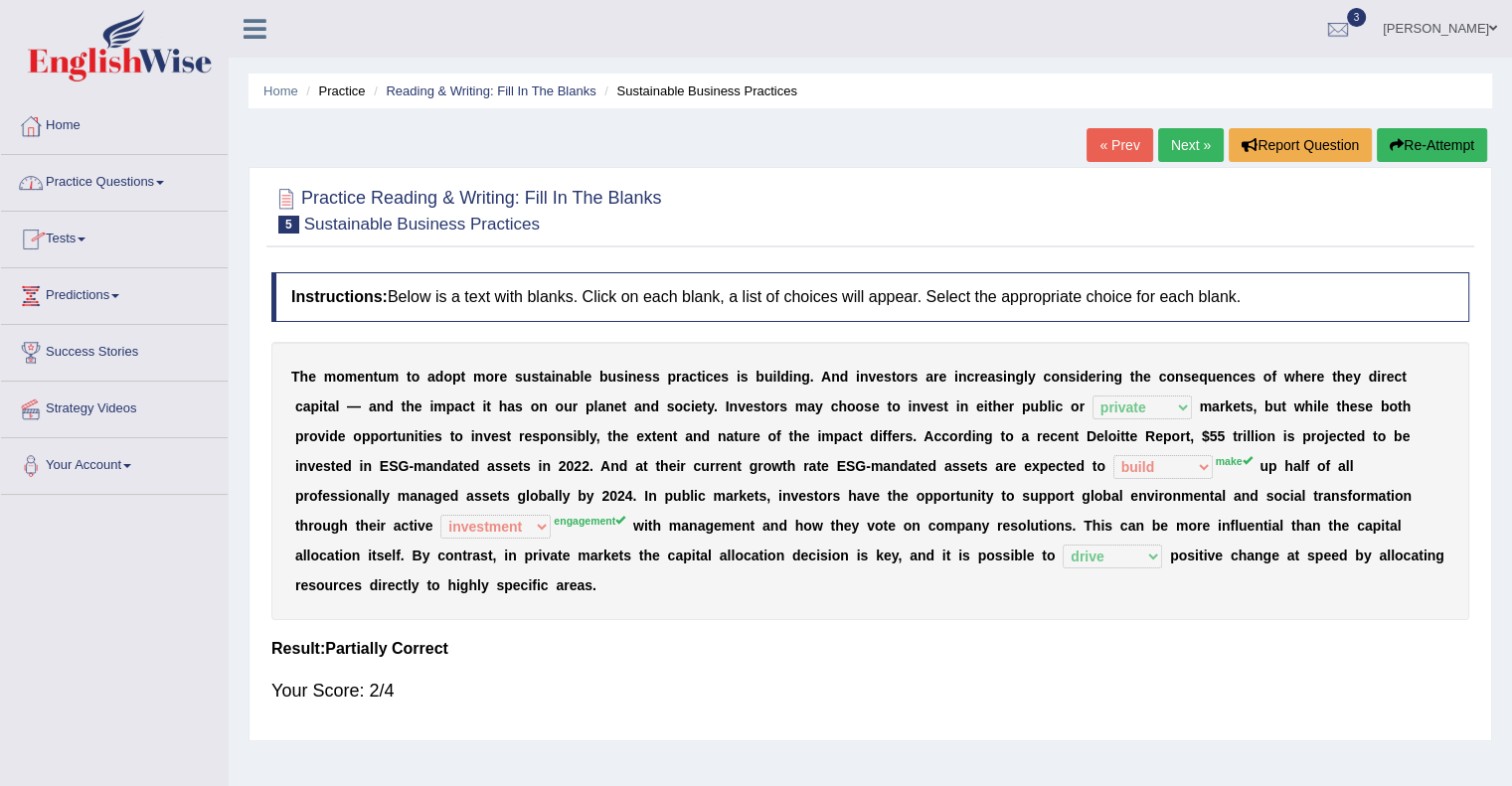drag, startPoint x: 1174, startPoint y: 145, endPoint x: 1154, endPoint y: 181, distance: 41.18252 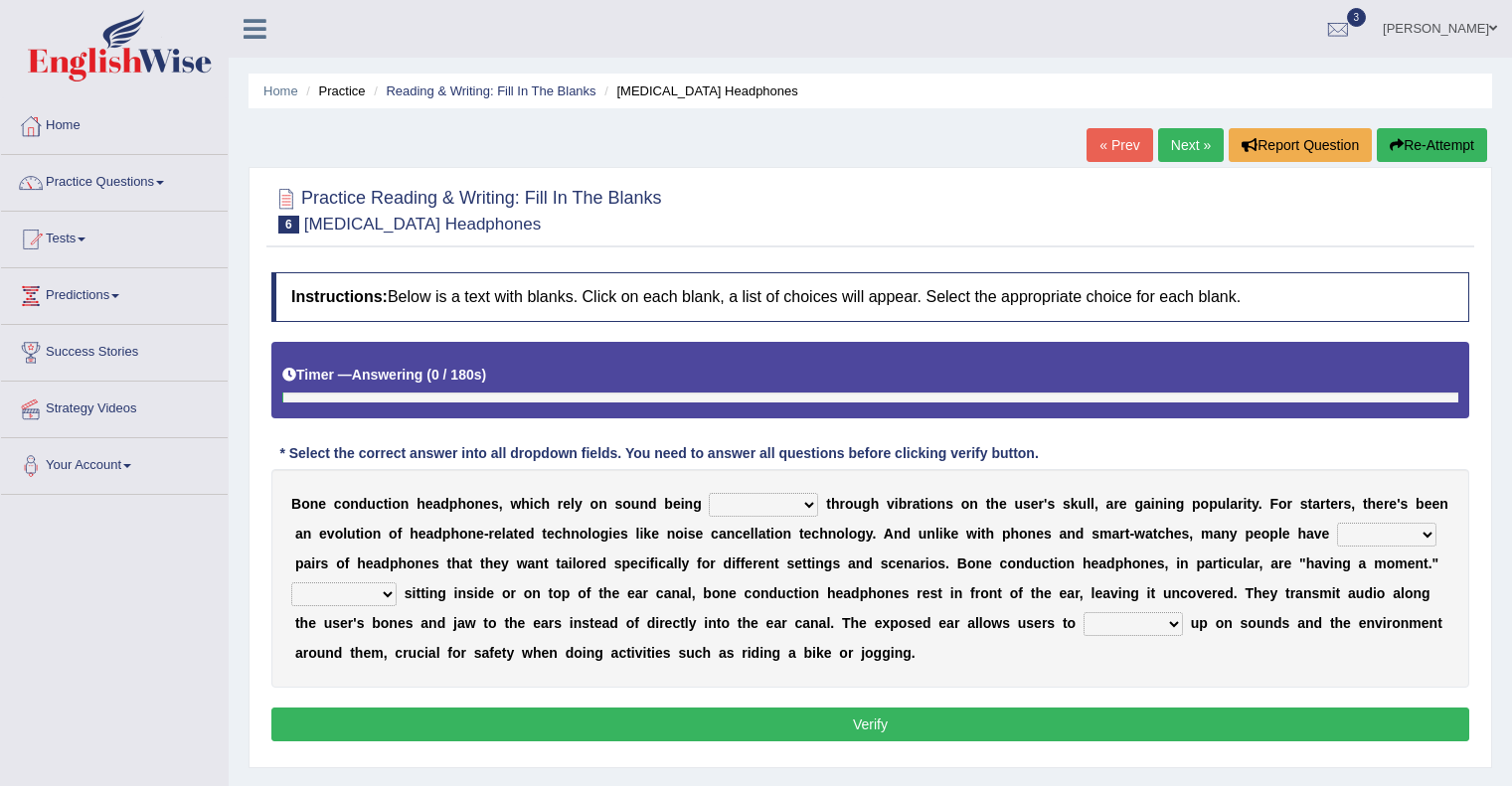 scroll, scrollTop: 0, scrollLeft: 0, axis: both 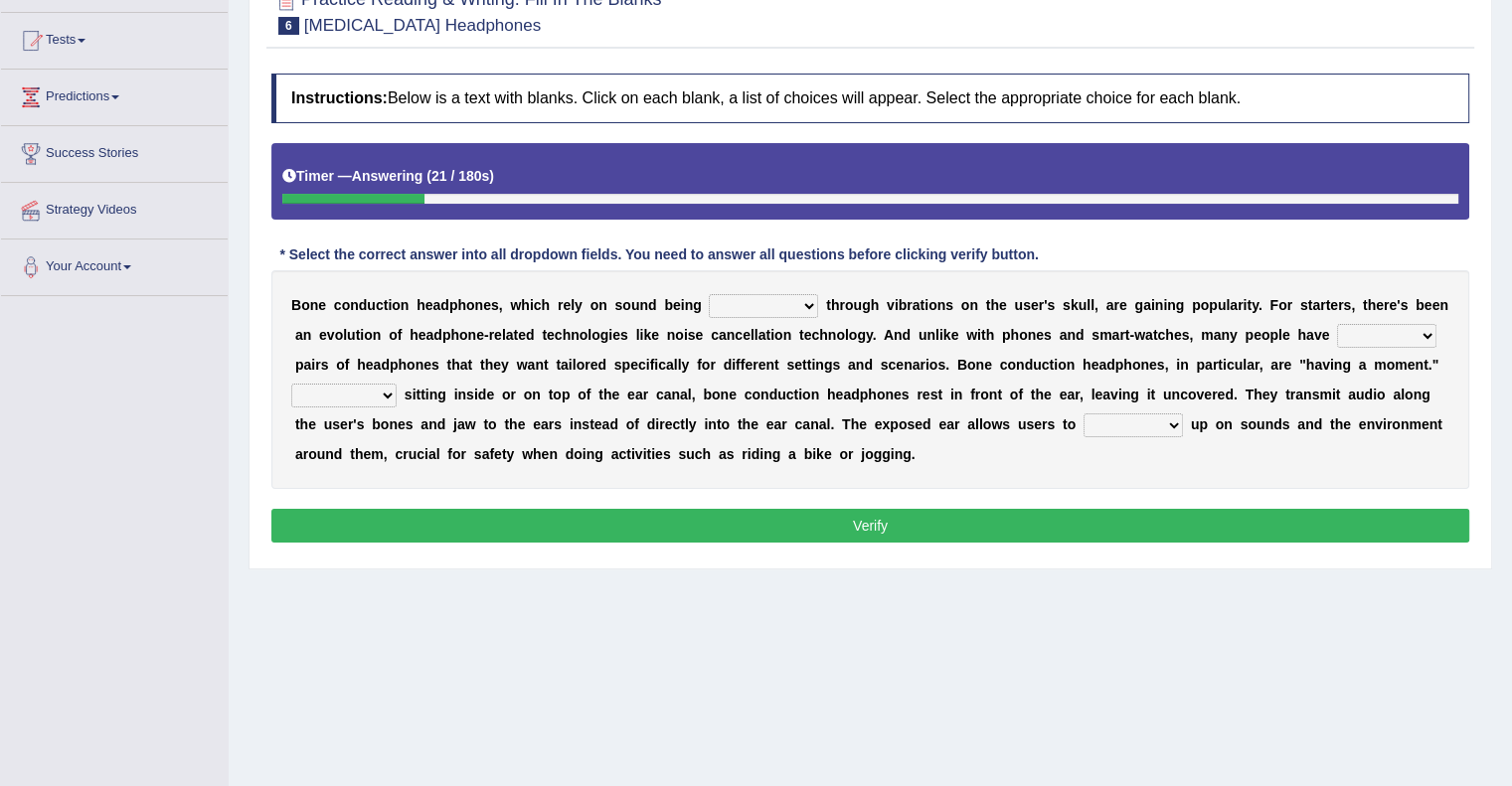 click on "formed counted transformed transmitted" at bounding box center [763, 306] 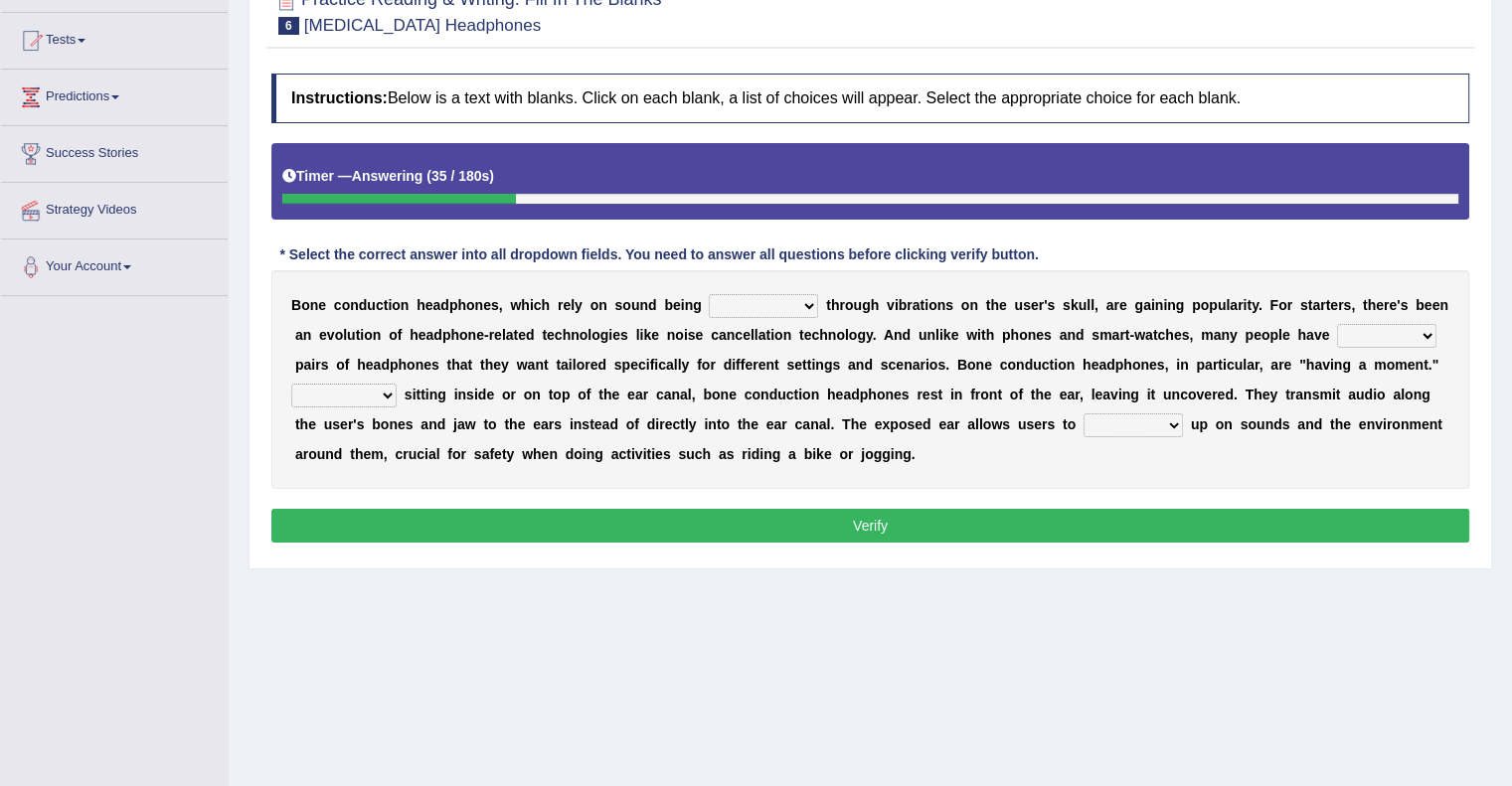 select on "transmitted" 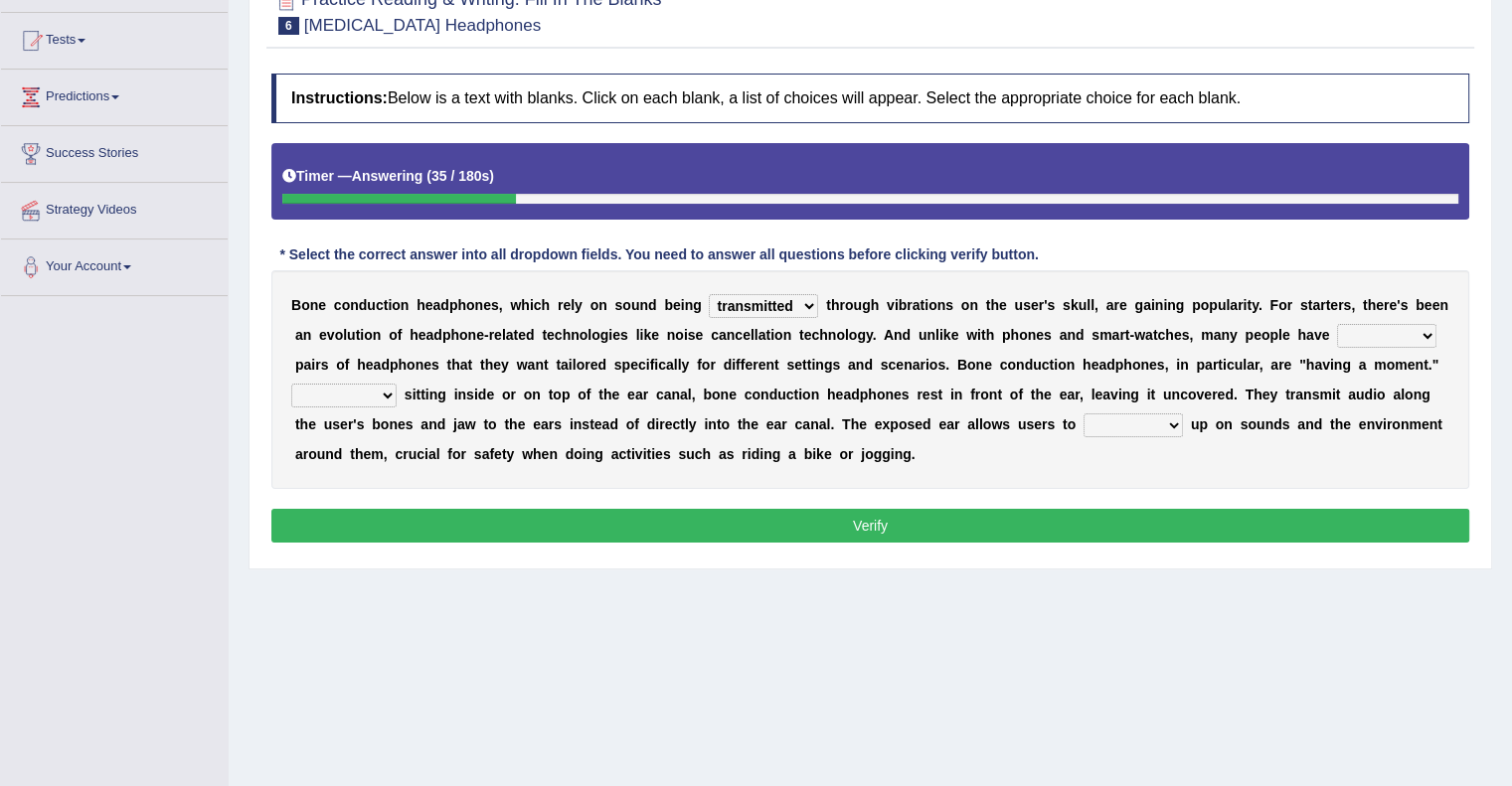 click on "formed counted transformed transmitted" at bounding box center (763, 306) 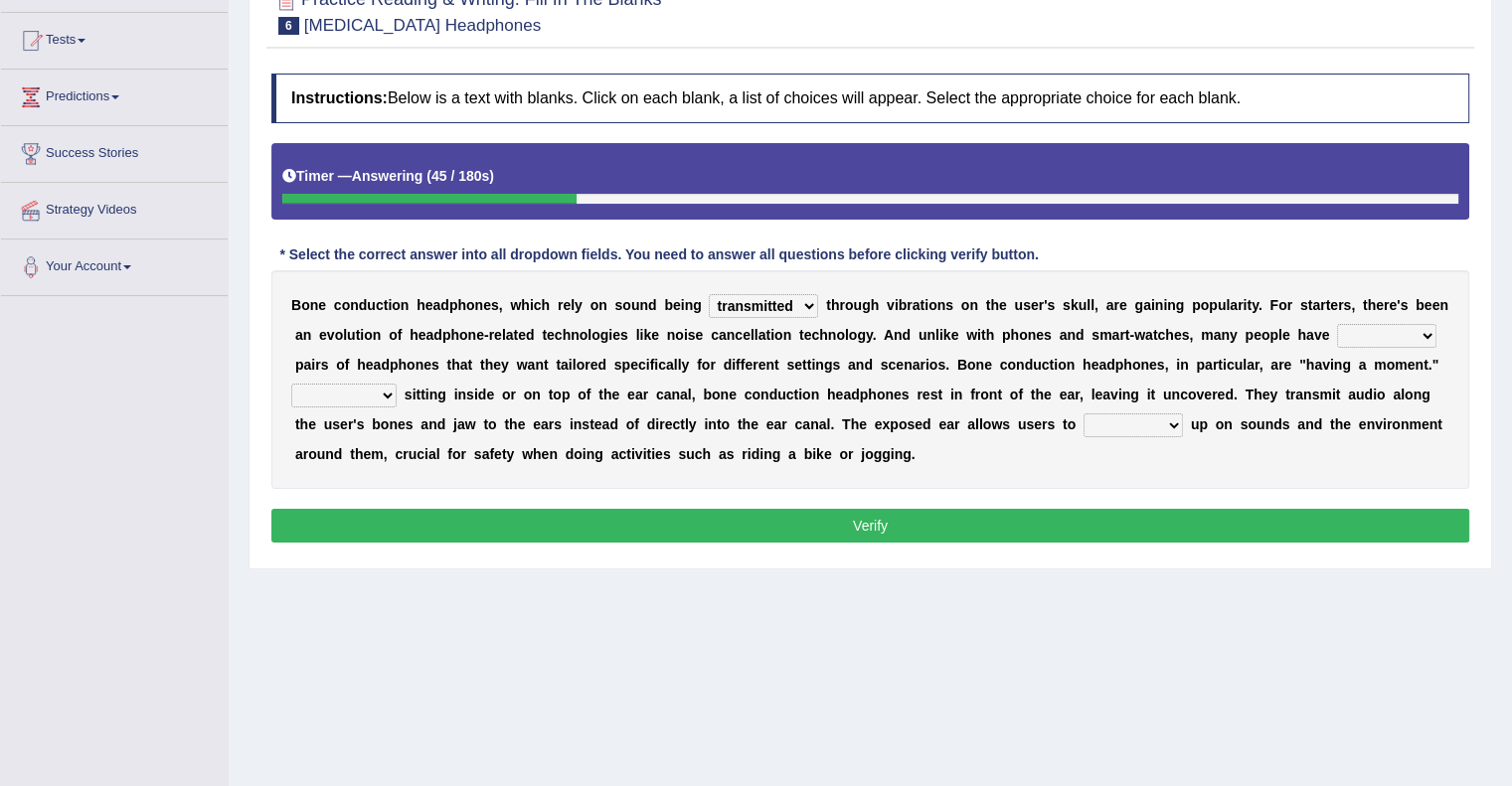 click on "composite multiple imperfect integral" at bounding box center (1387, 336) 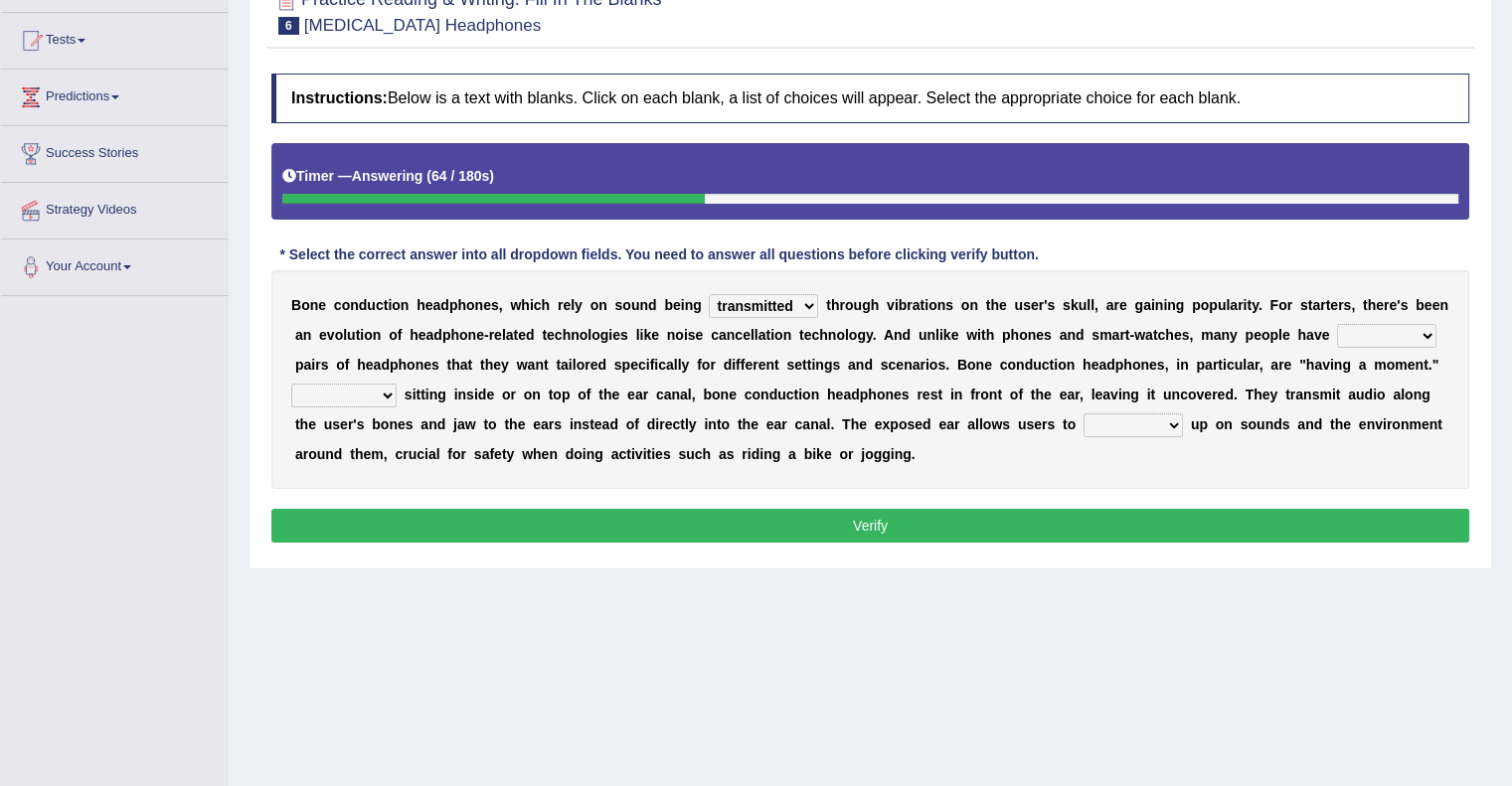 select on "multiple" 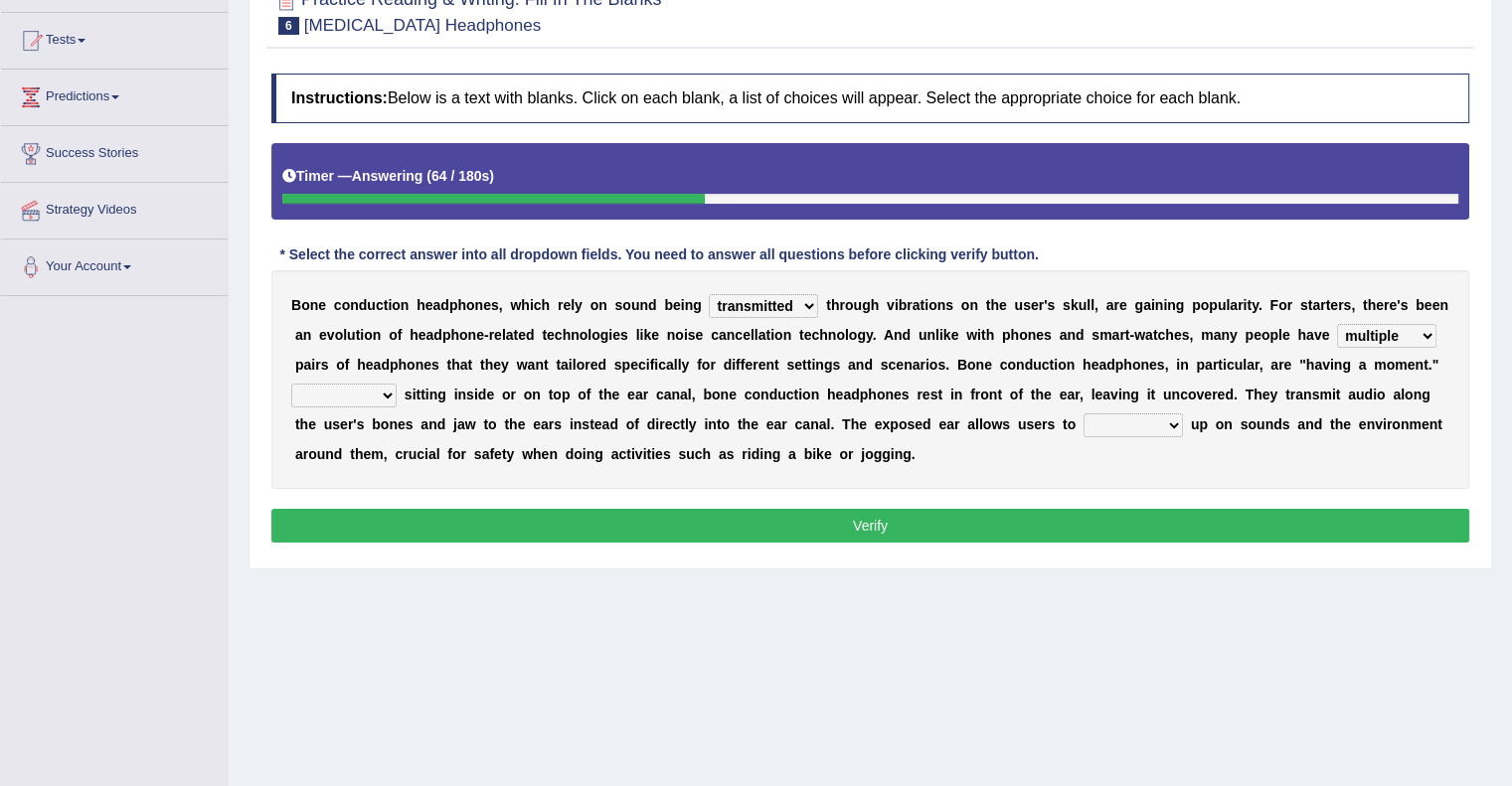 click on "composite multiple imperfect integral" at bounding box center (1387, 336) 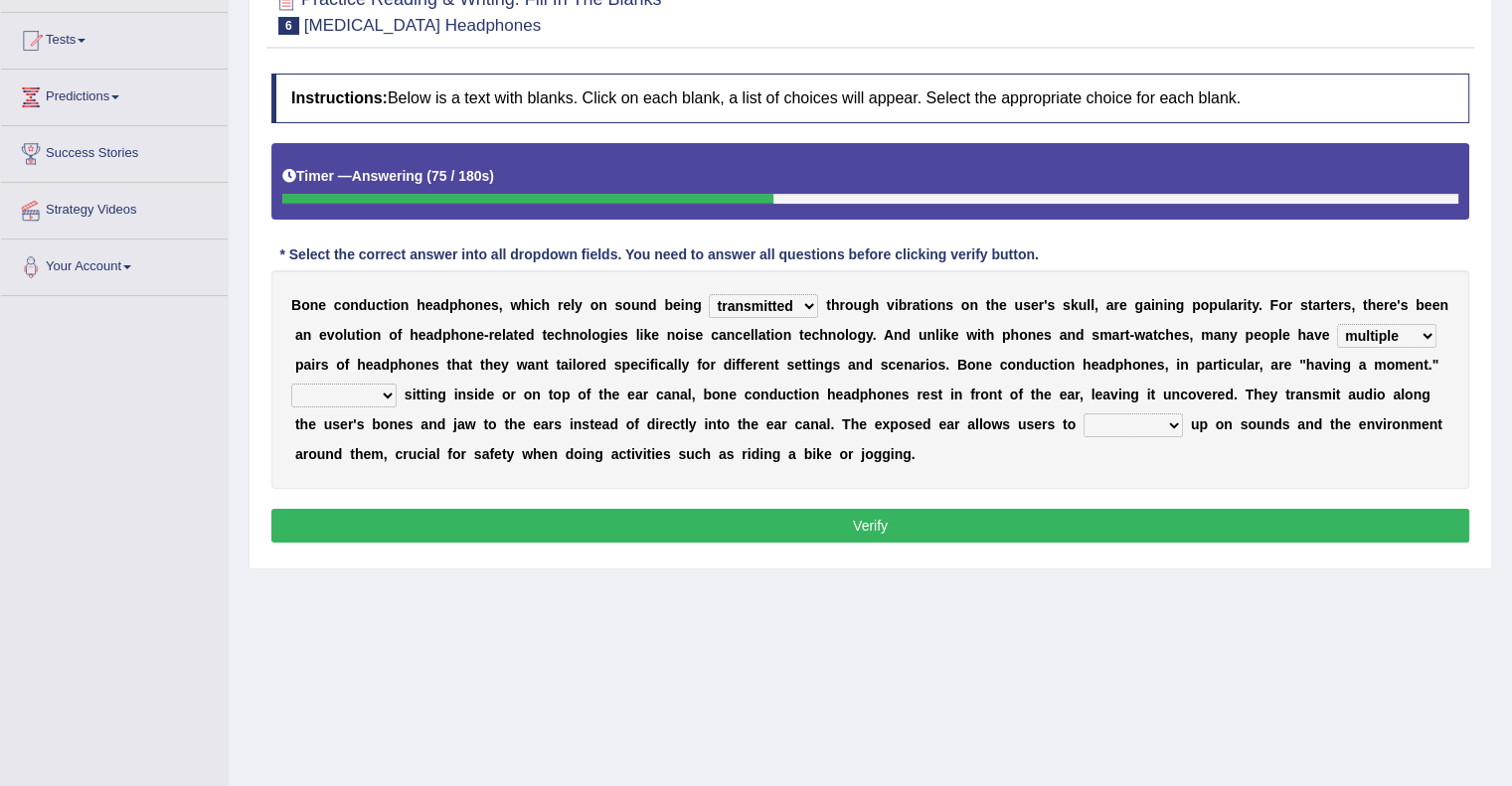 drag, startPoint x: 386, startPoint y: 393, endPoint x: 406, endPoint y: 377, distance: 25.612497 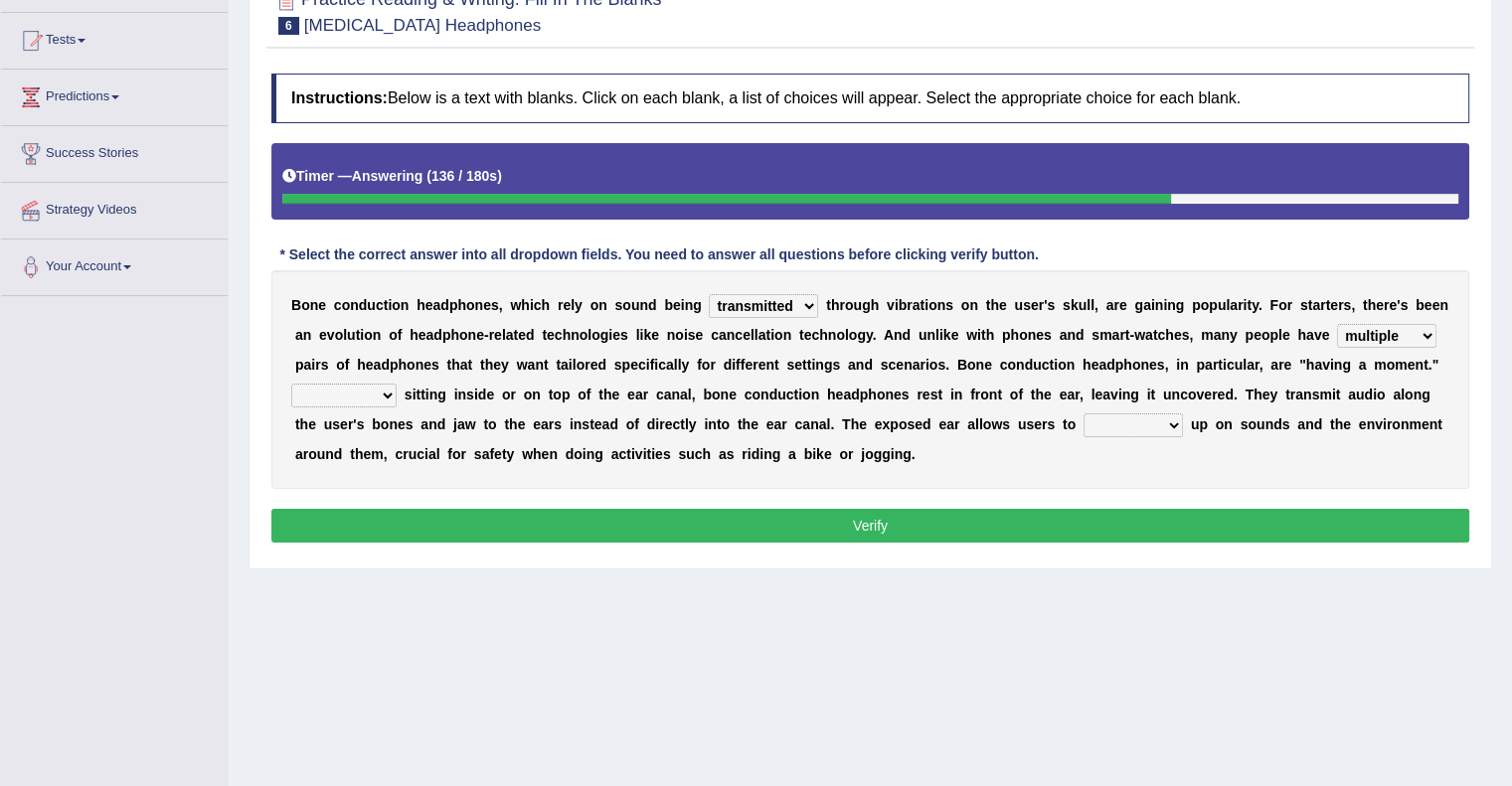 select on "Despite of" 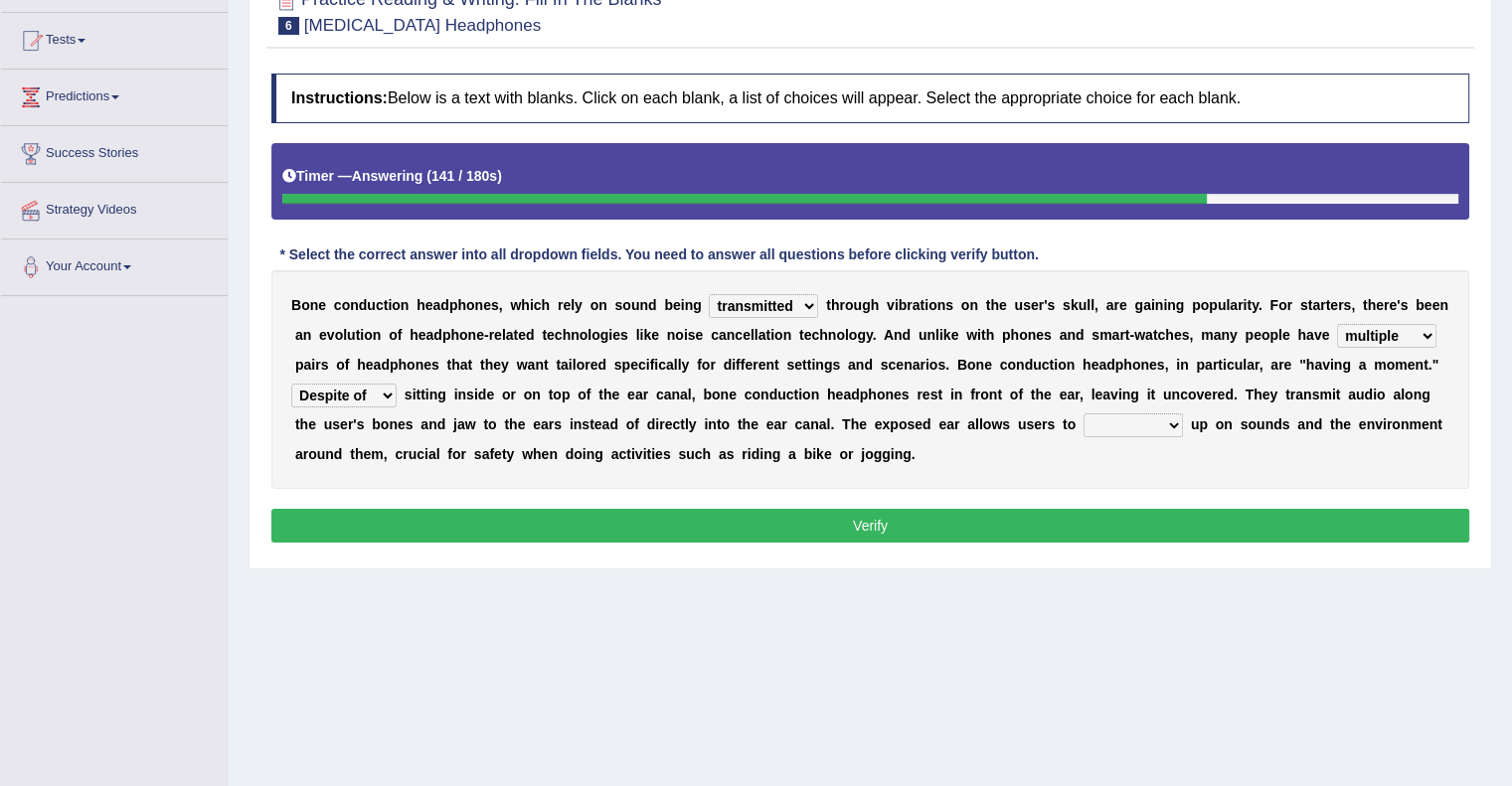 click on "level take make pick" at bounding box center (1133, 425) 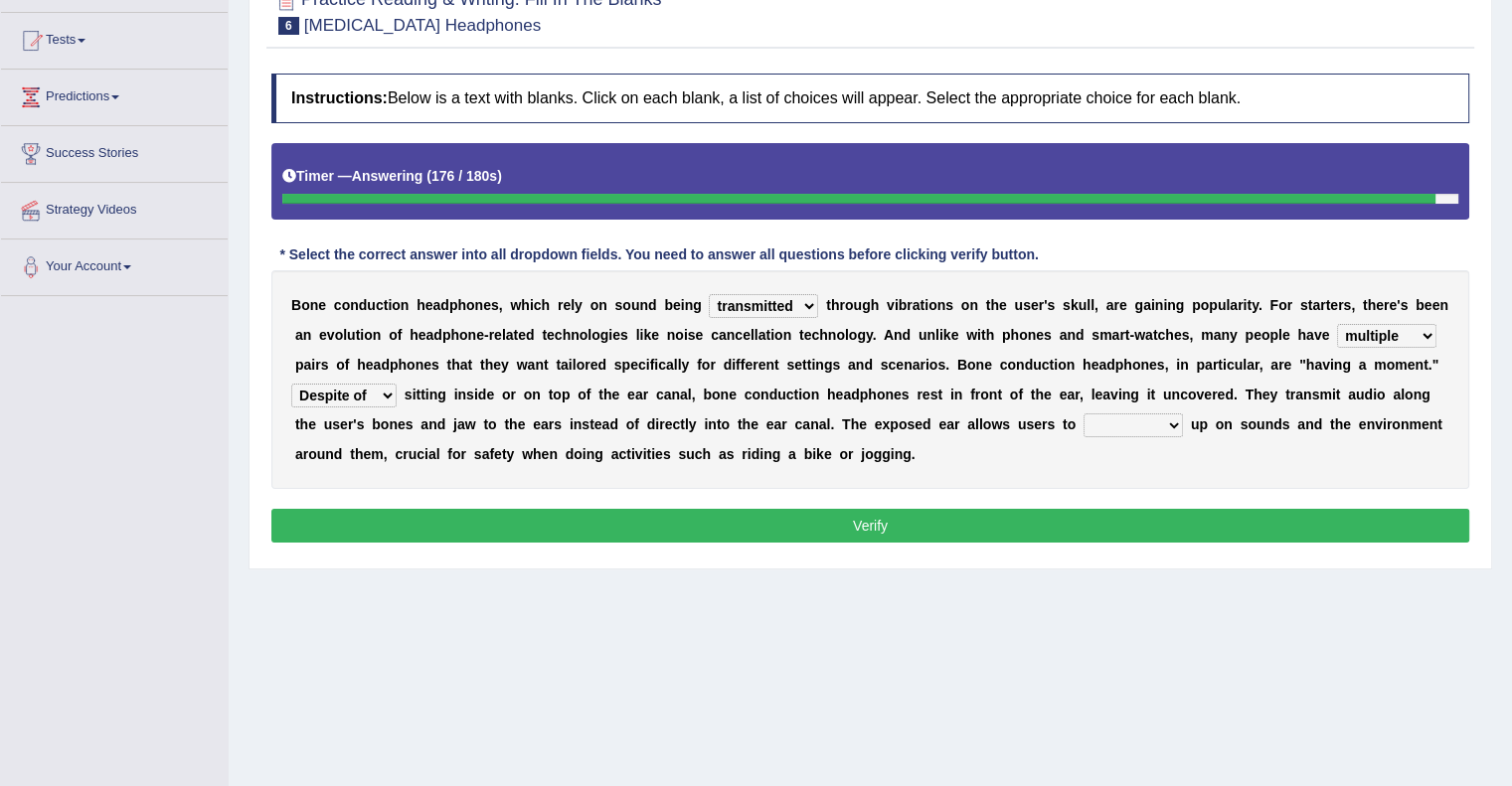 select on "pick" 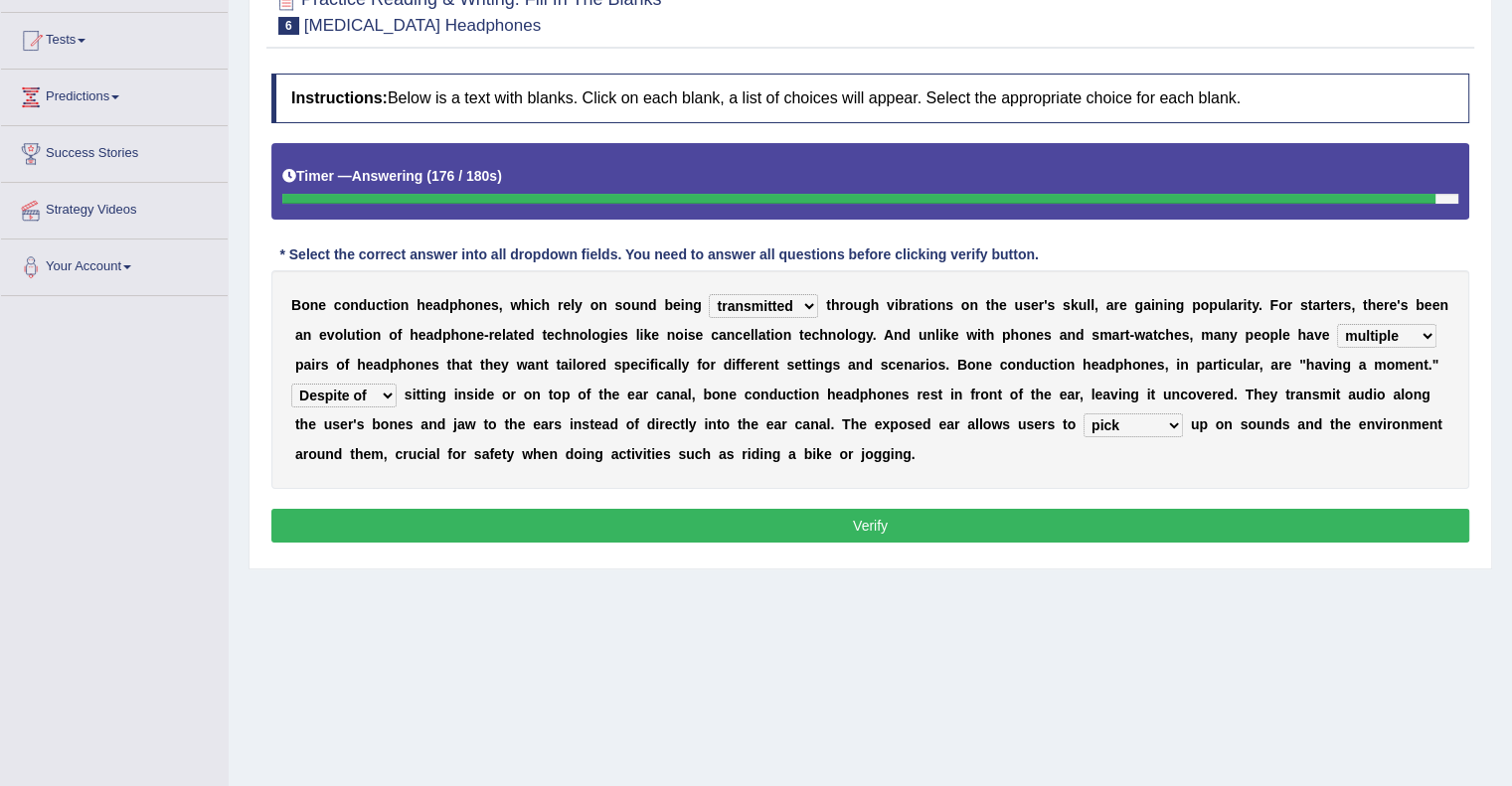 click on "level take make pick" at bounding box center (1133, 425) 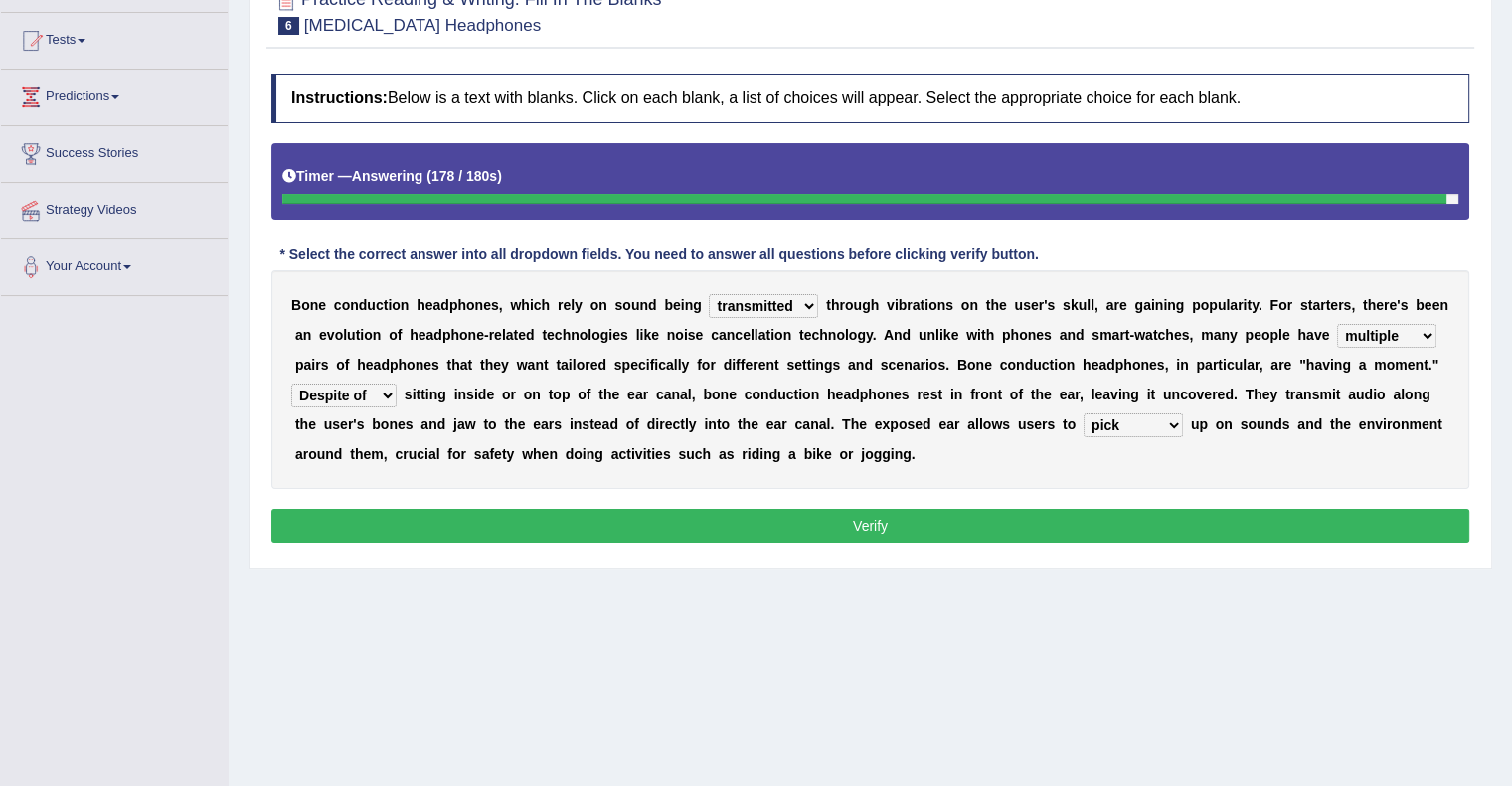 click on "Verify" at bounding box center (870, 526) 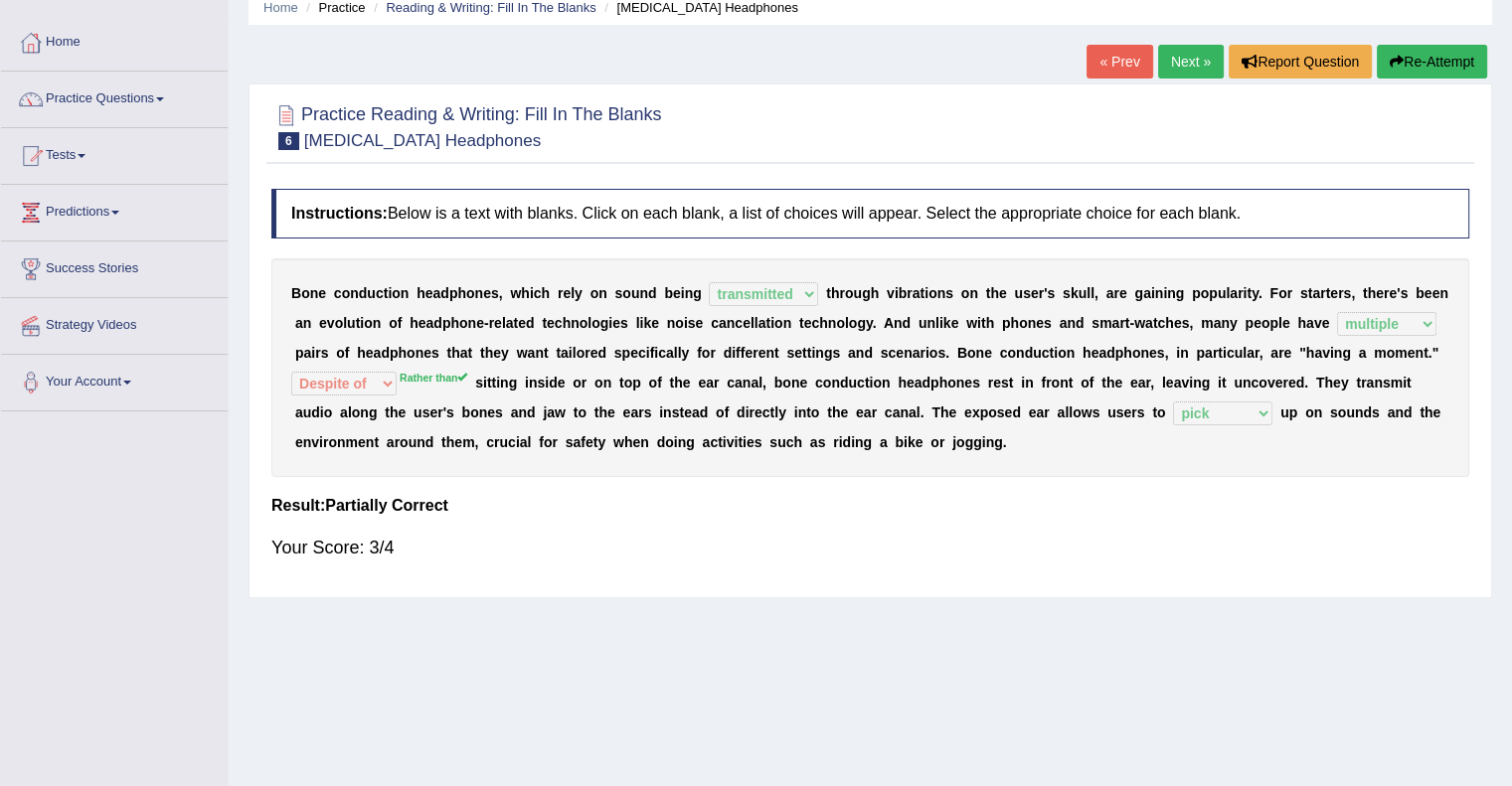 scroll, scrollTop: 0, scrollLeft: 0, axis: both 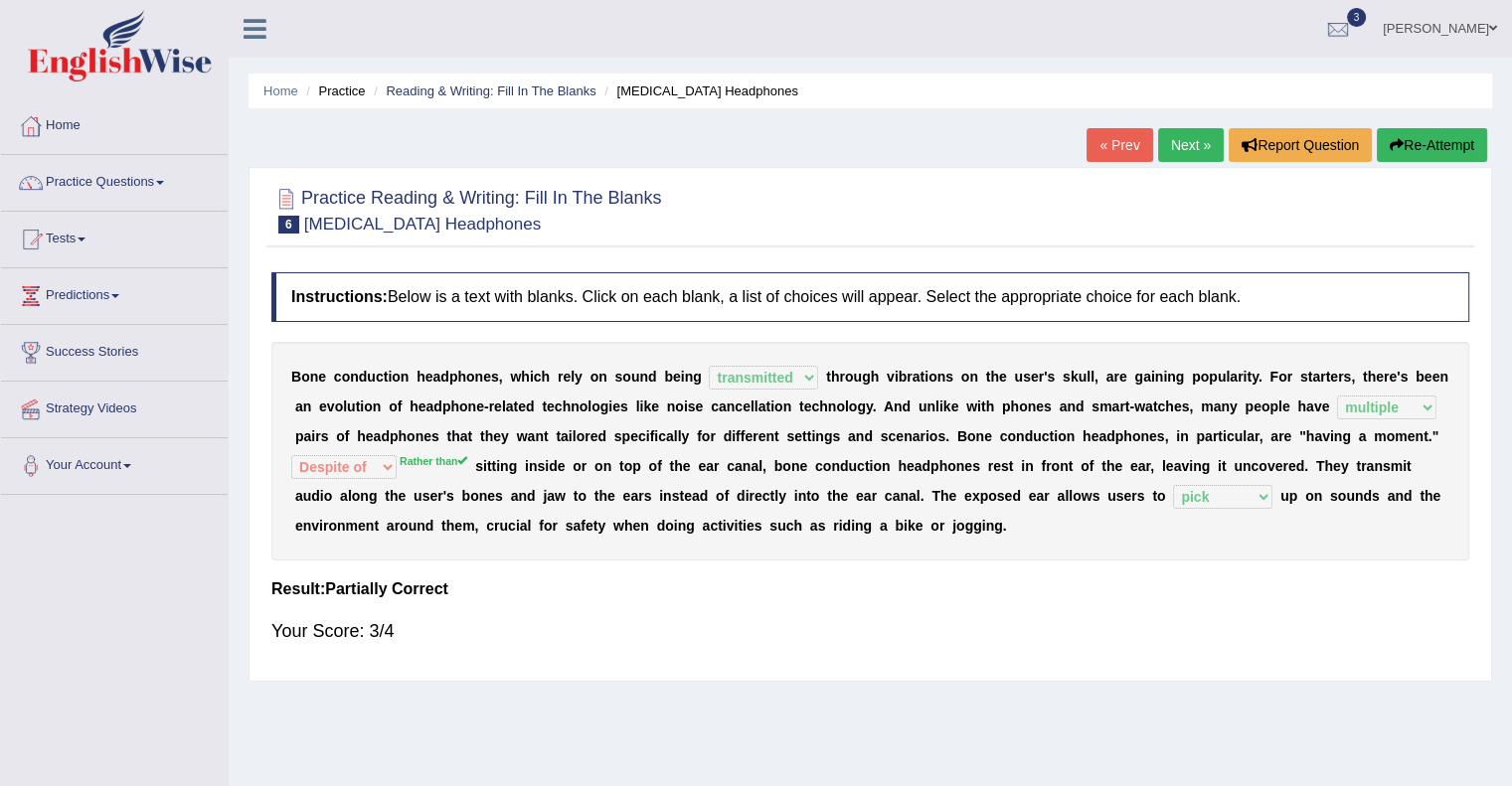 click on "Next »" at bounding box center [1191, 145] 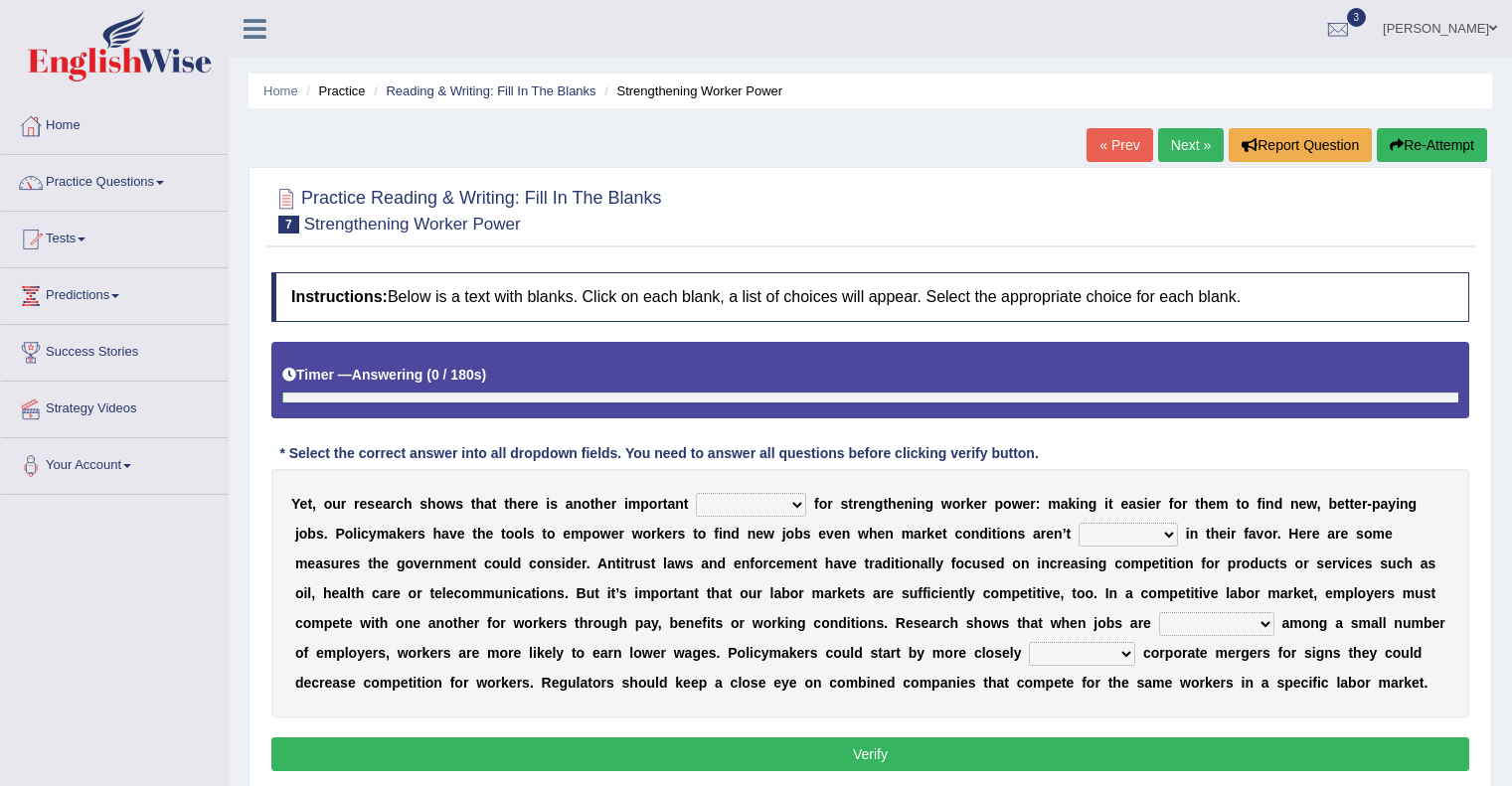 scroll, scrollTop: 0, scrollLeft: 0, axis: both 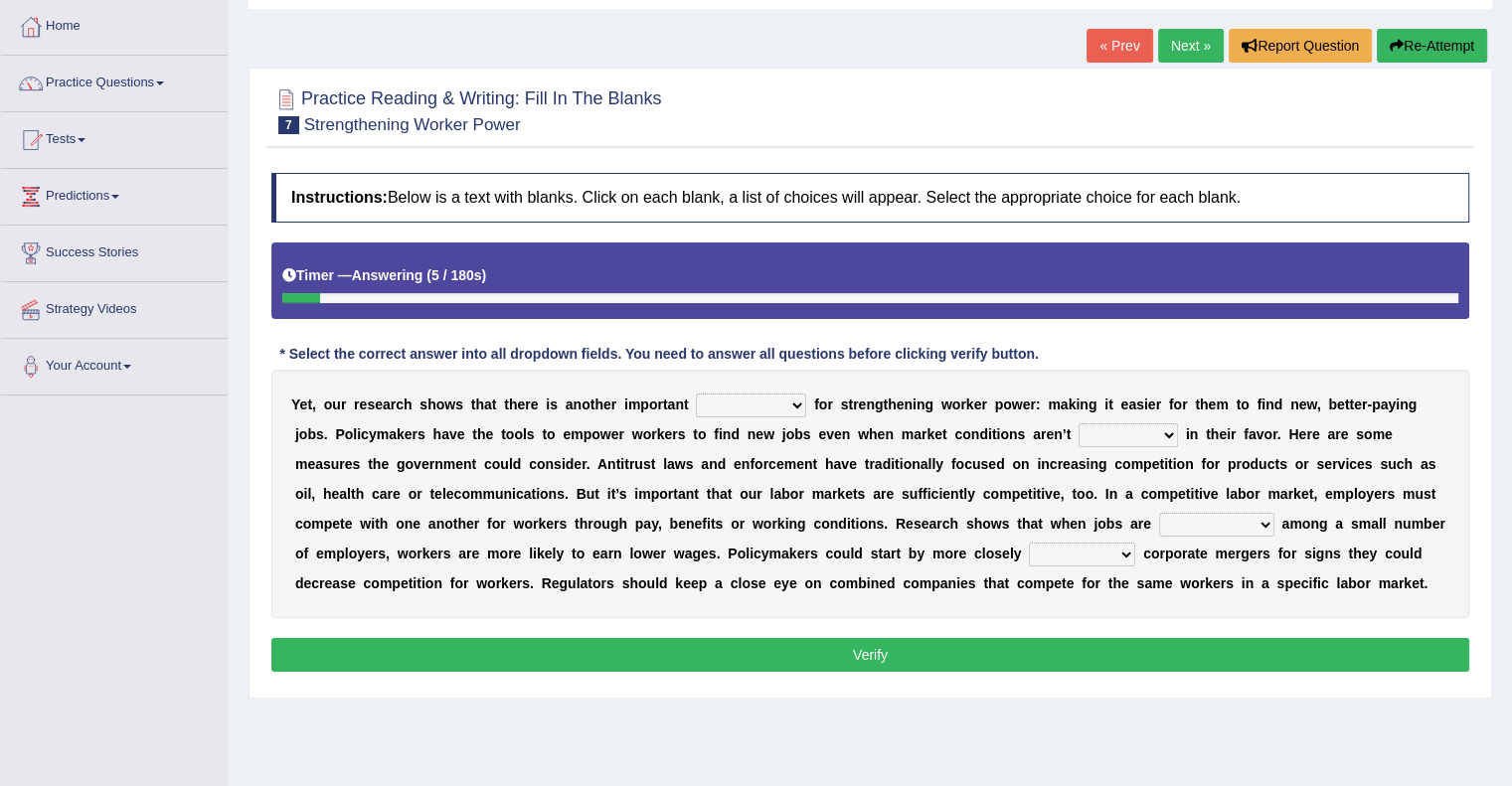 click on "avail engagement avenue annual" at bounding box center (751, 405) 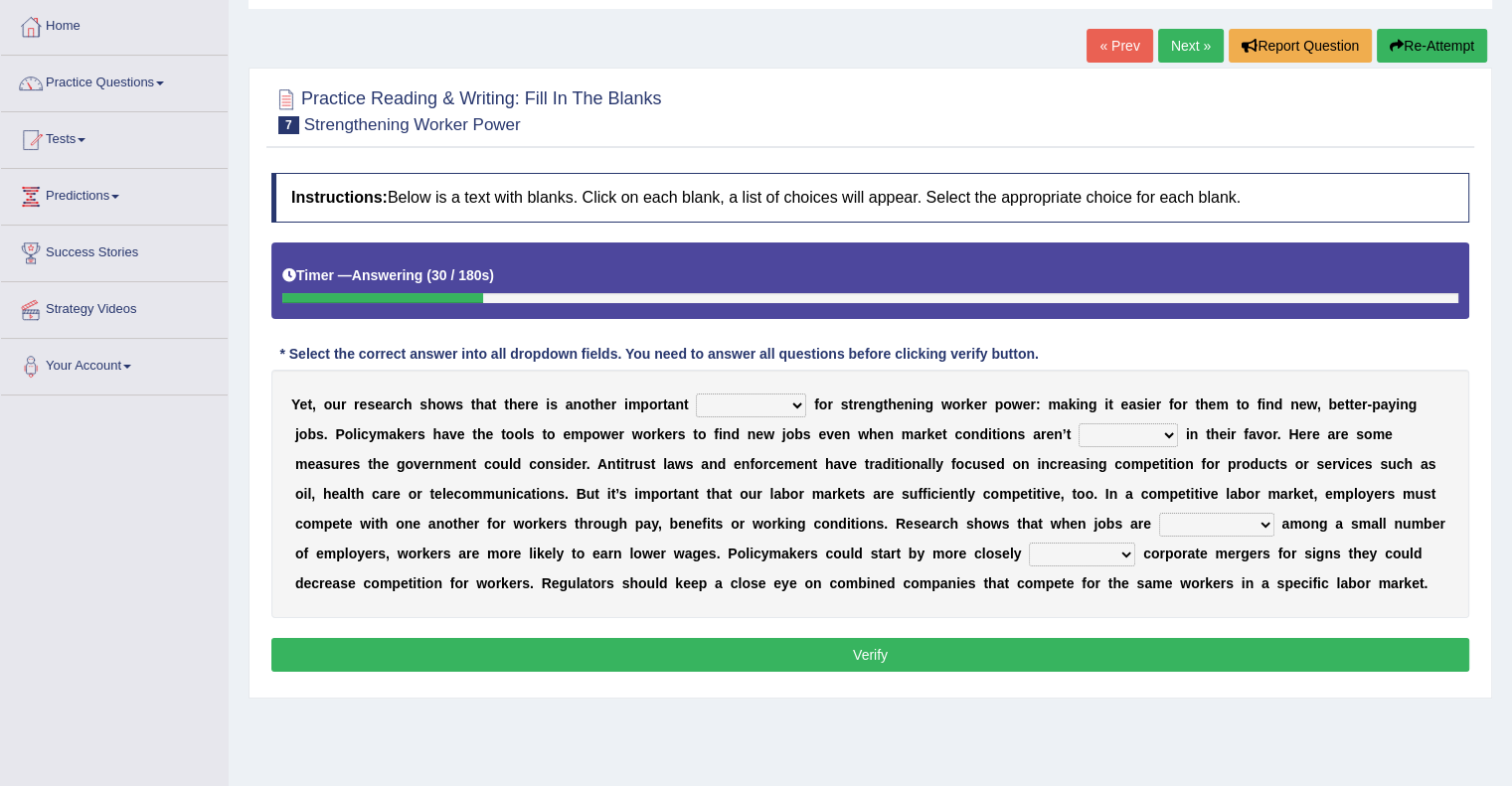 select on "engagement" 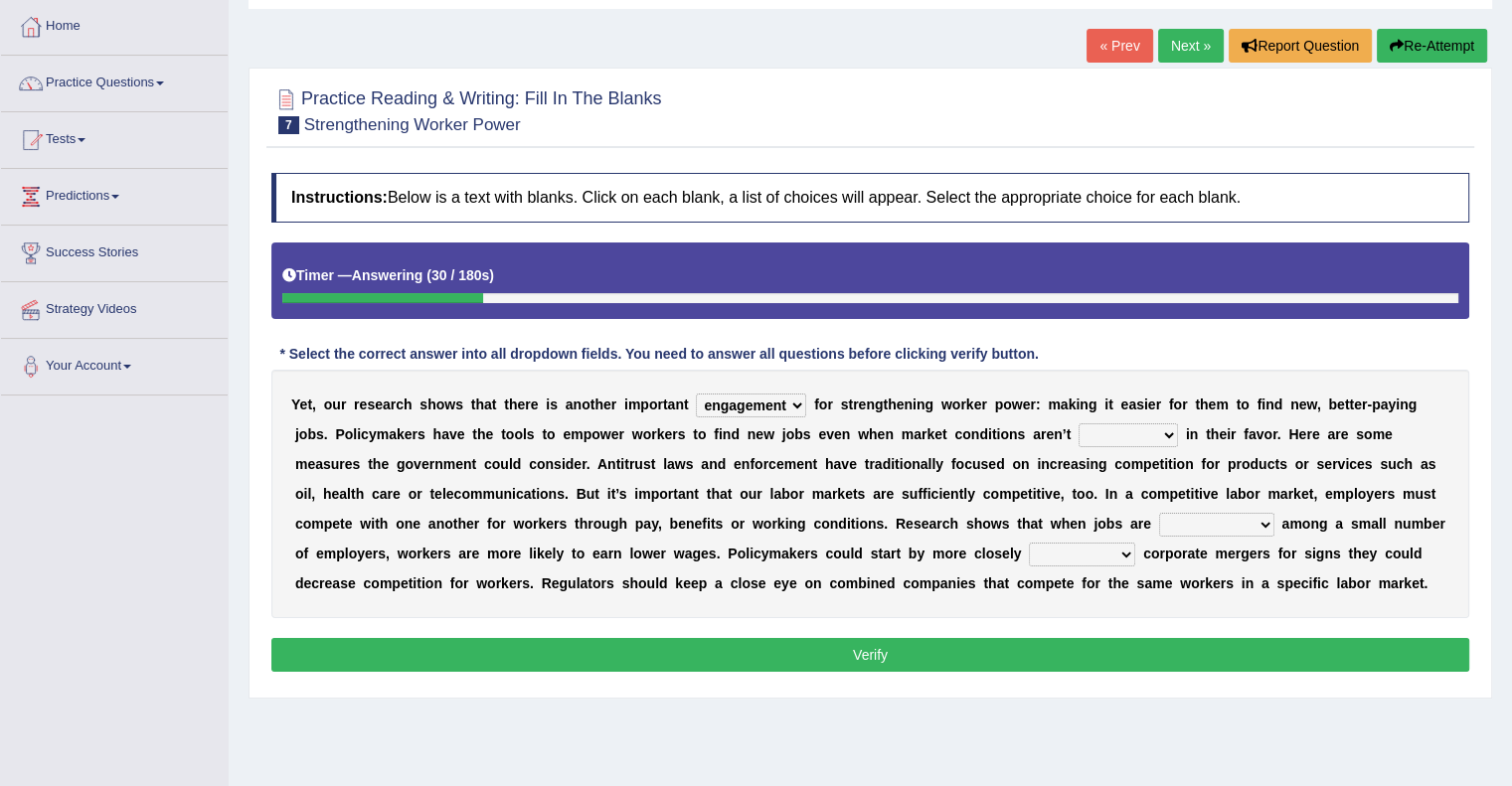 click on "avail engagement avenue annual" at bounding box center [751, 405] 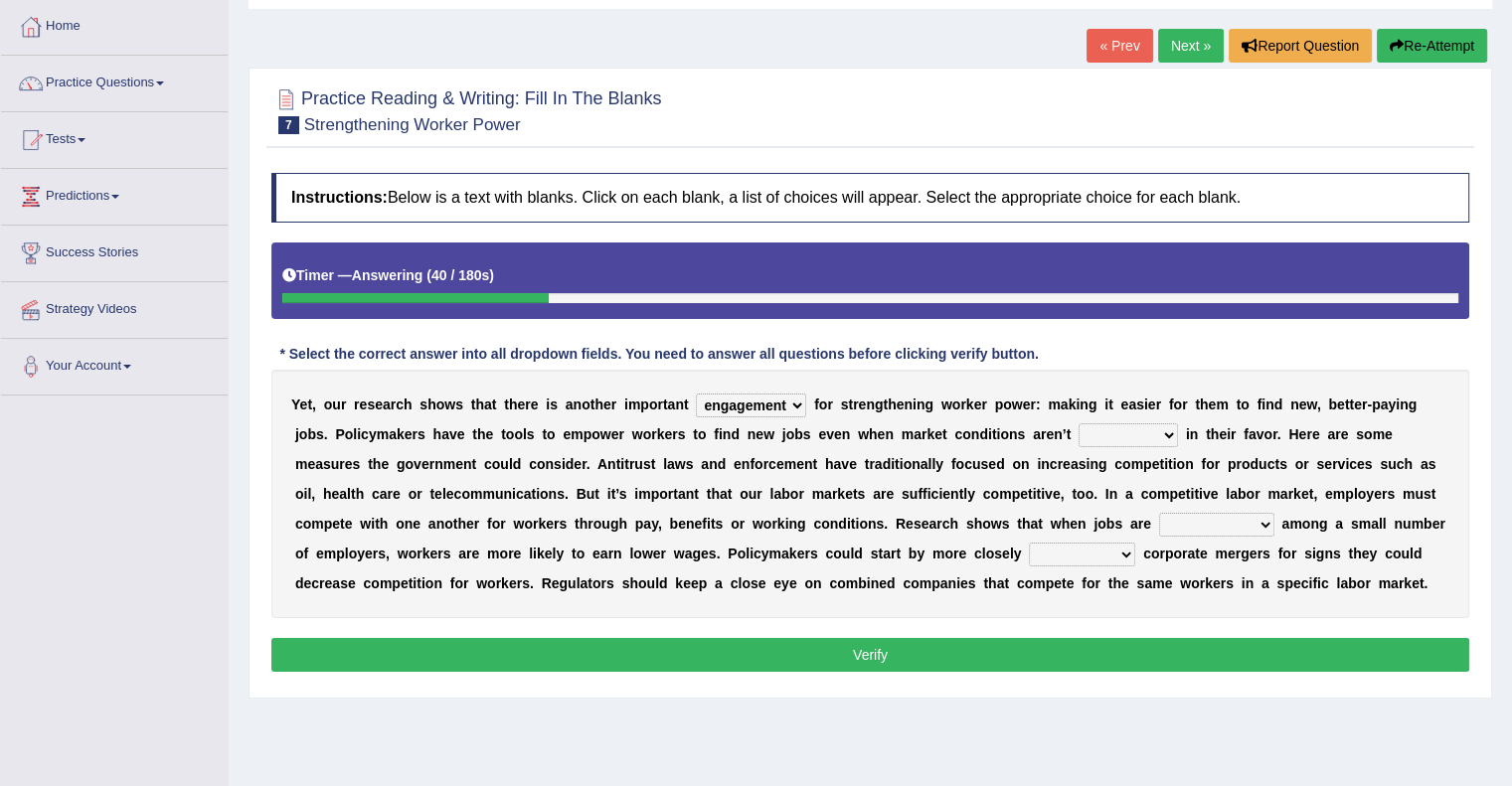 click on "profitable titchy temperate tilted" at bounding box center (1128, 435) 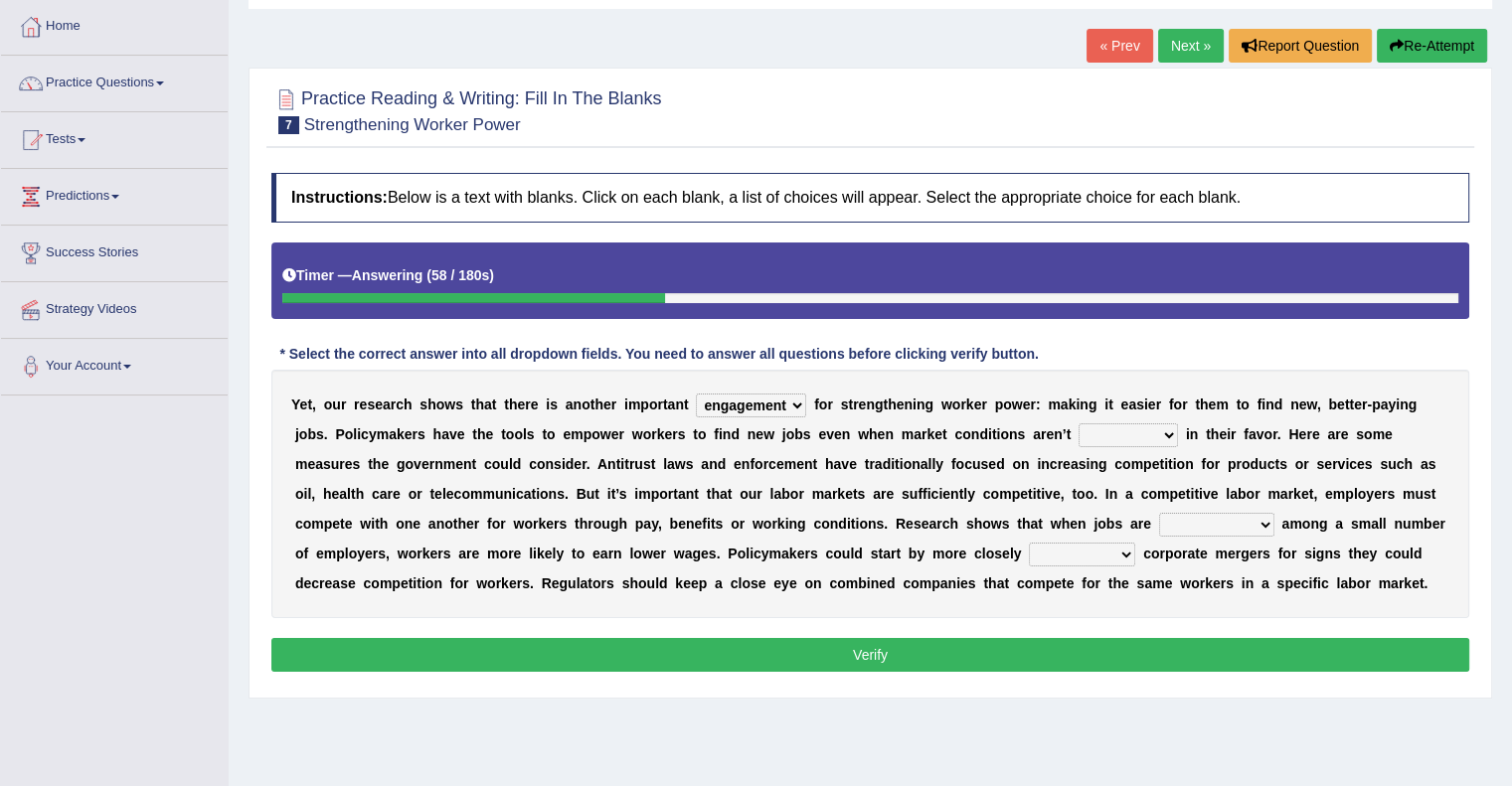 select on "tilted" 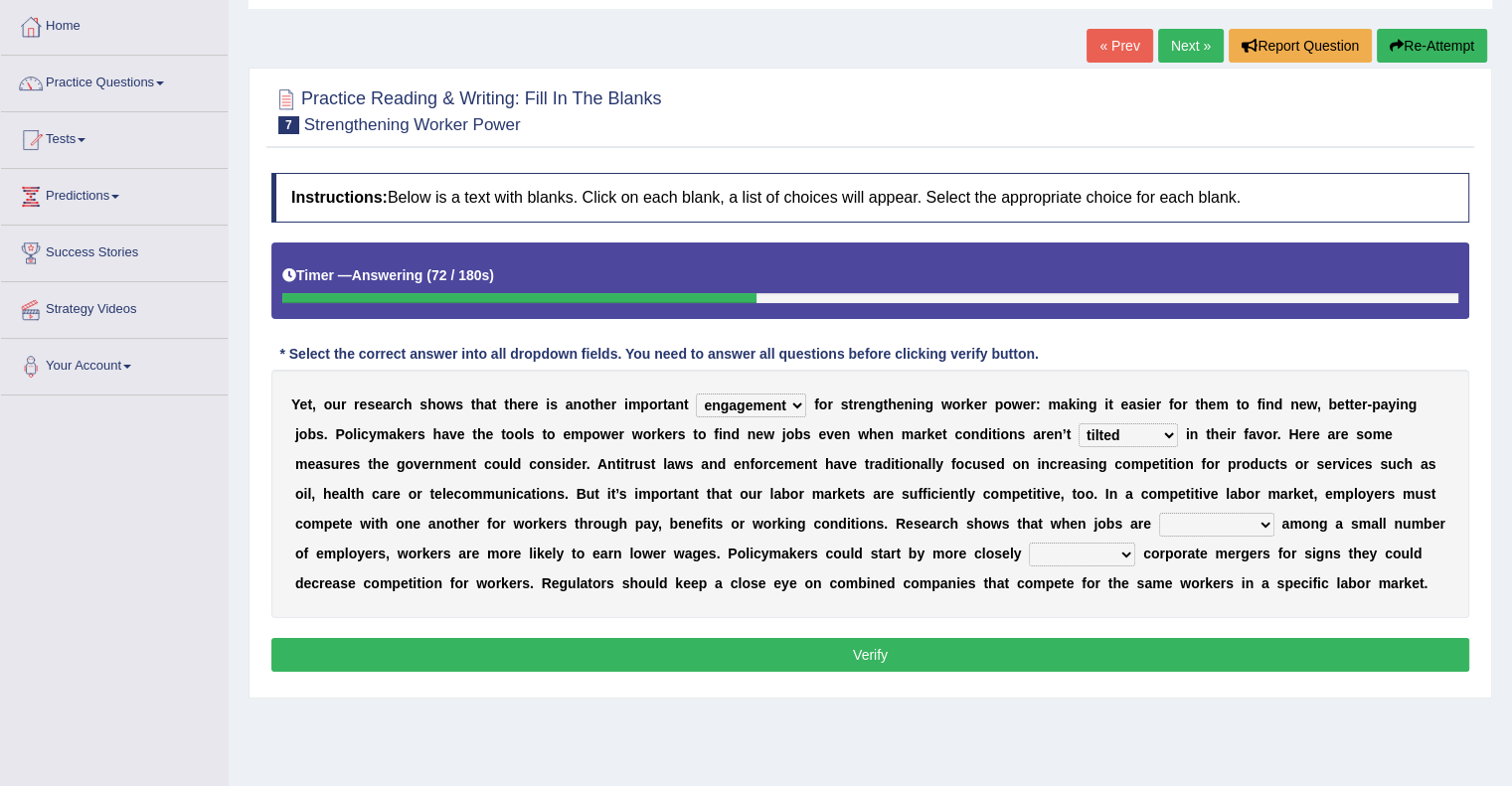 click on "constrained tremendous concentric concentrated" at bounding box center [1217, 525] 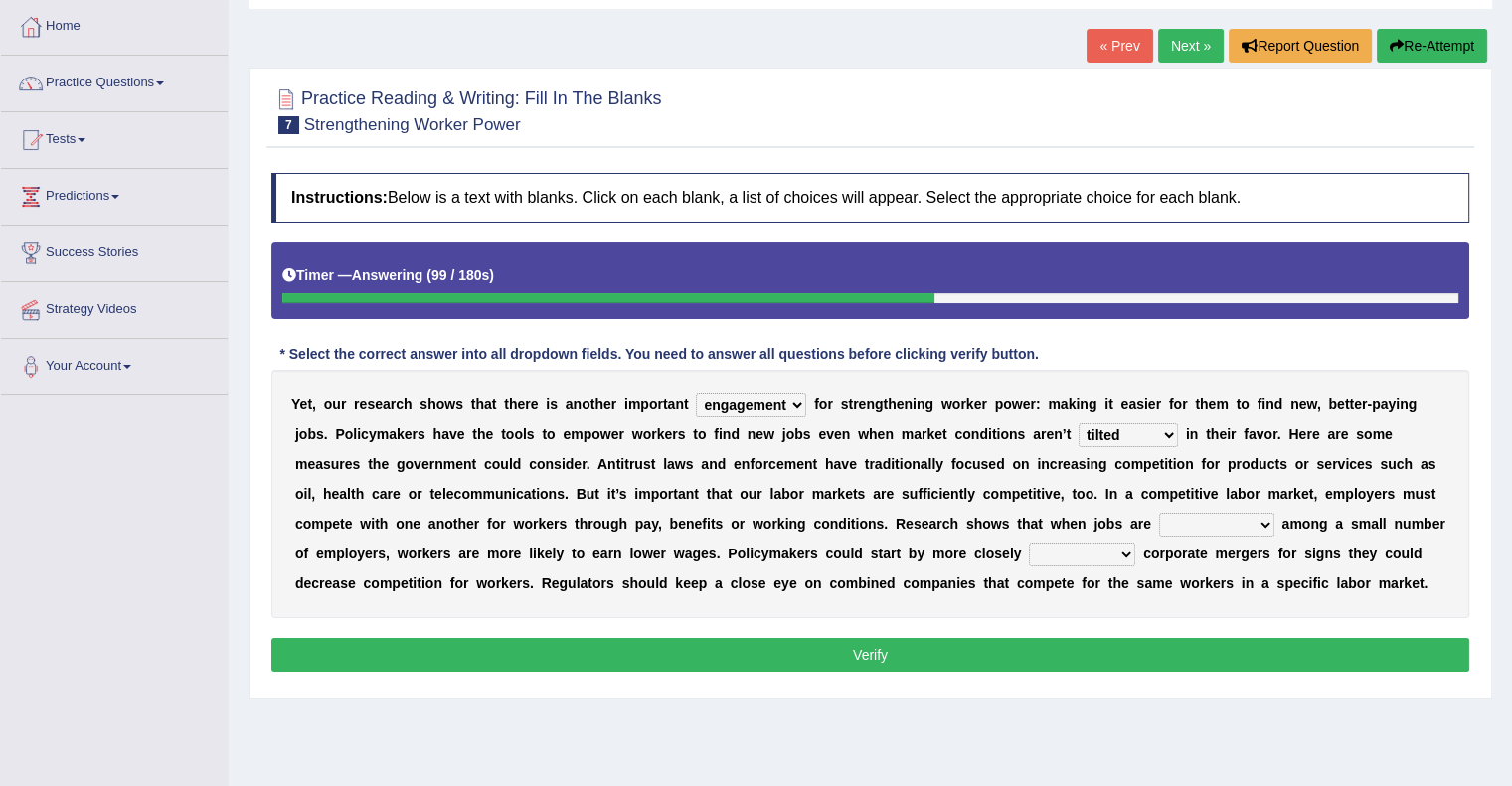select on "concentrated" 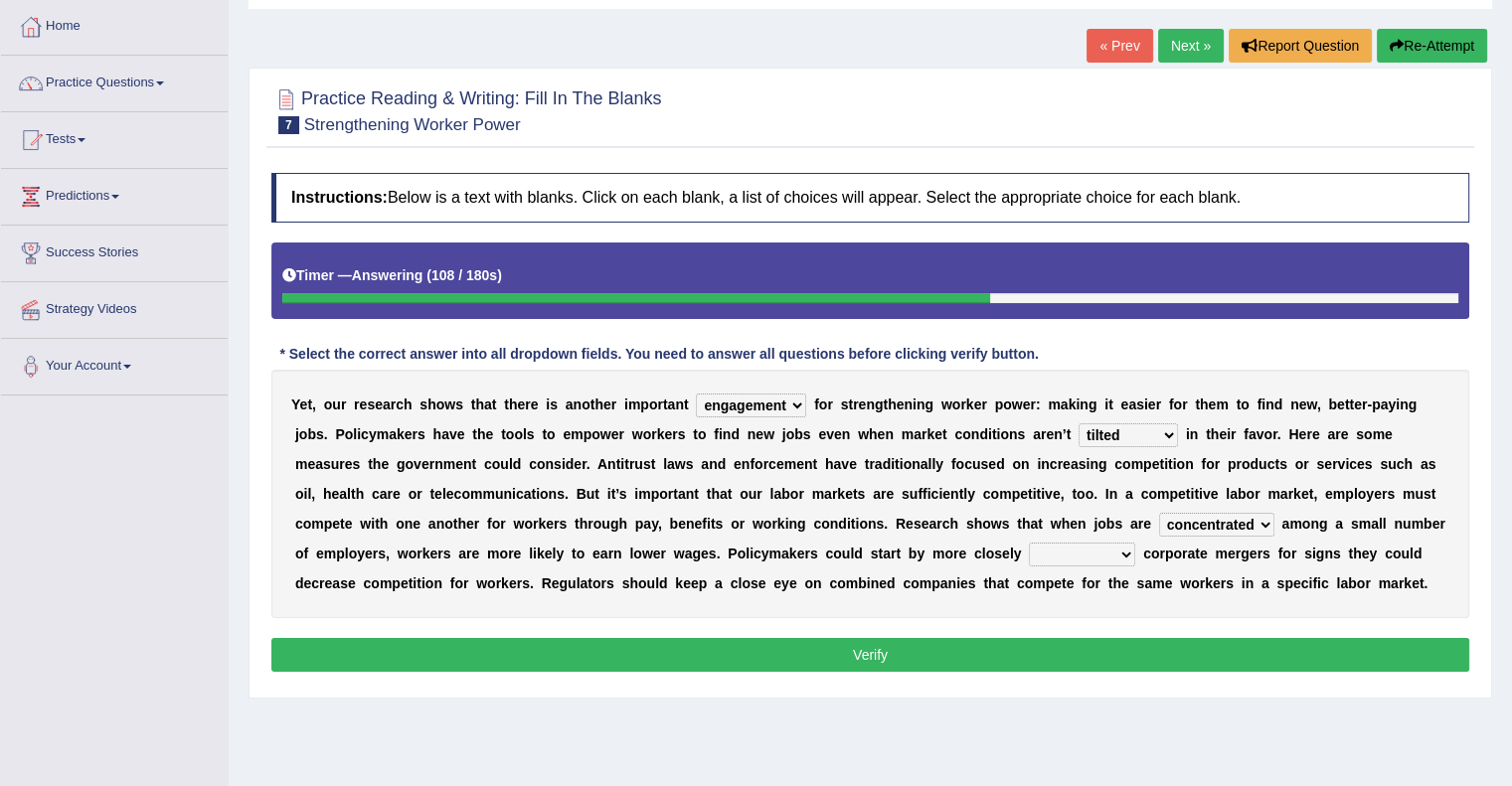 click on "scrutinizing originating scripting emulating" at bounding box center [1082, 554] 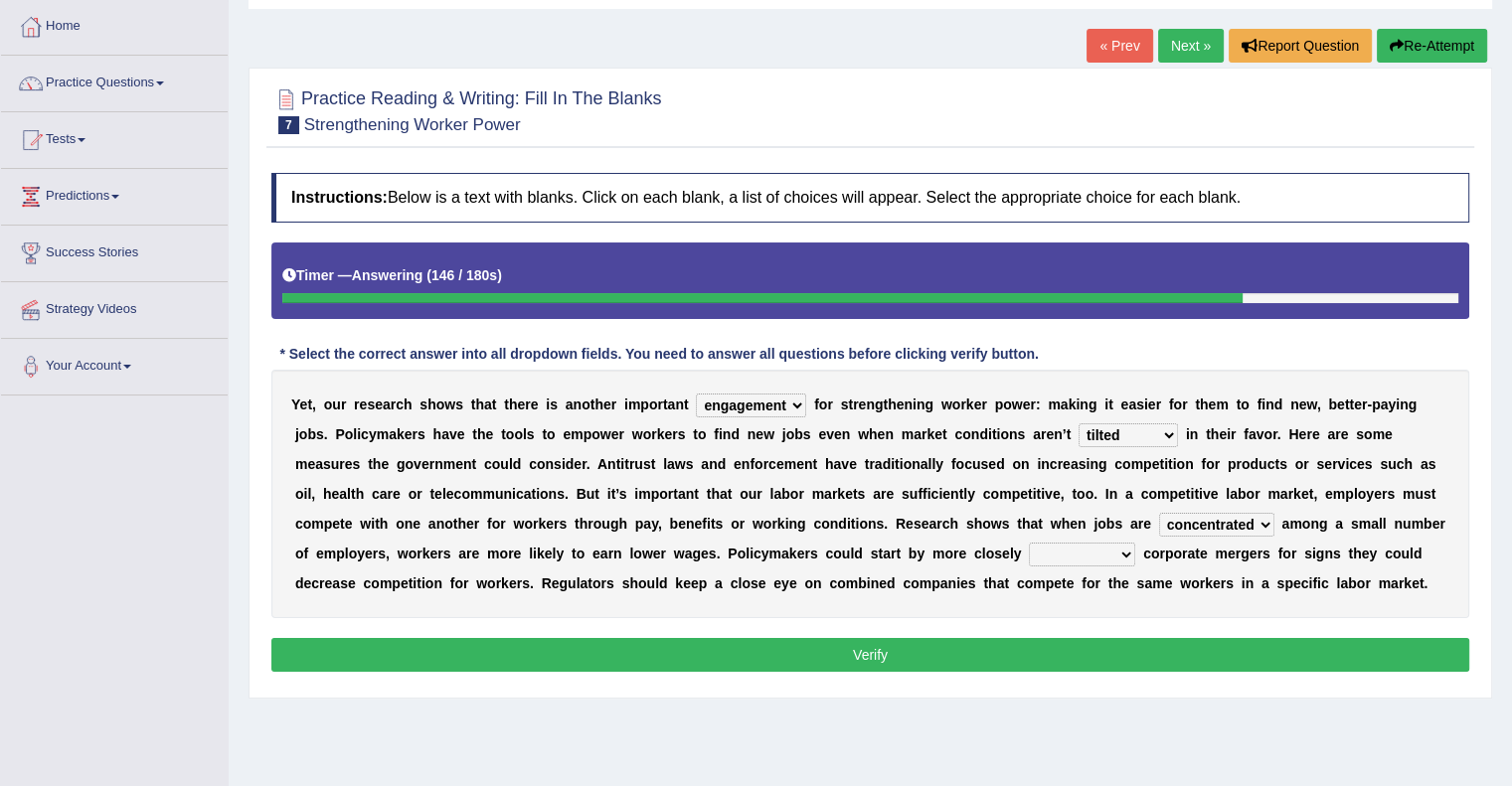 select on "scrutinizing" 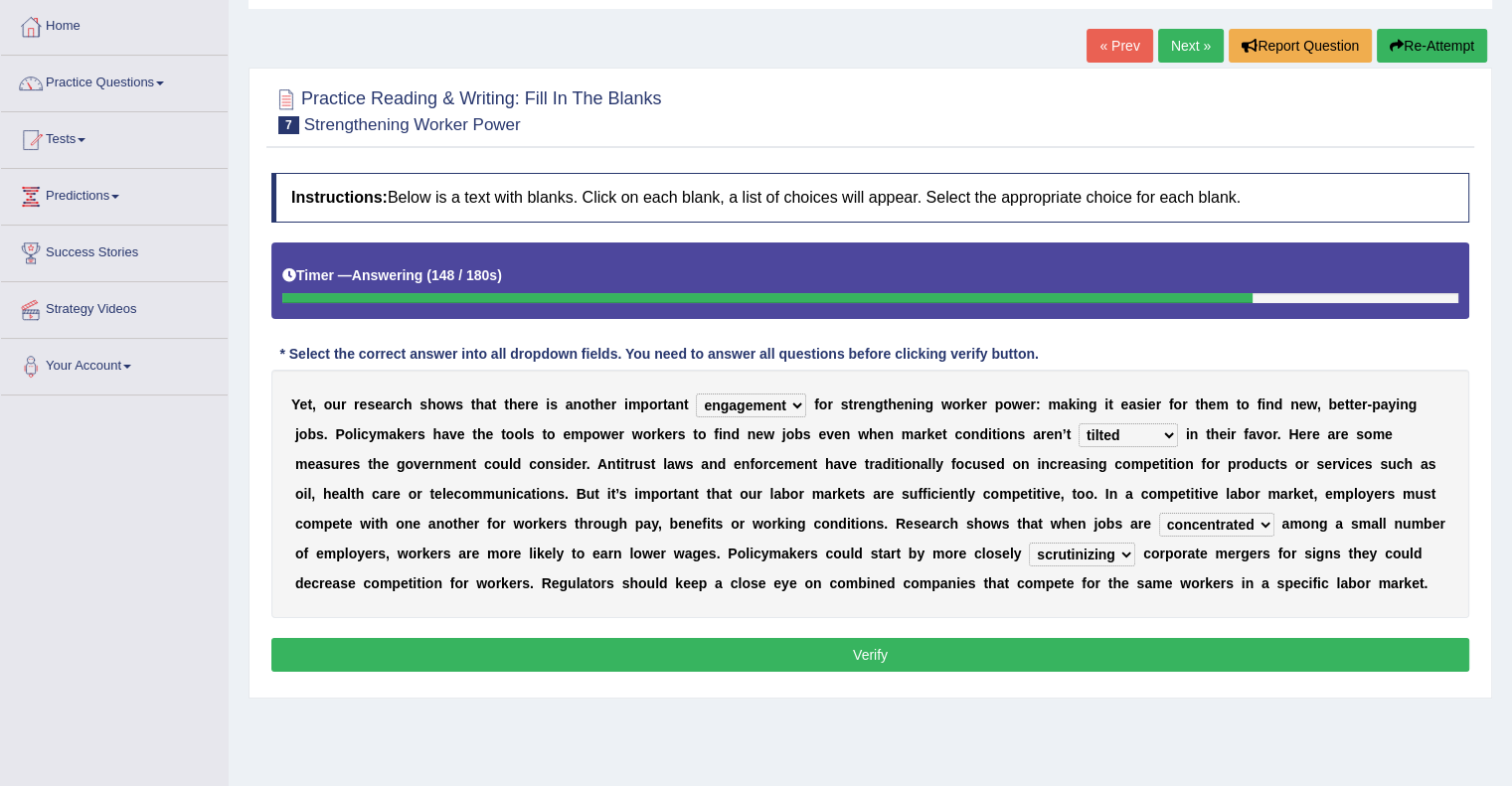 click on "Verify" at bounding box center (870, 655) 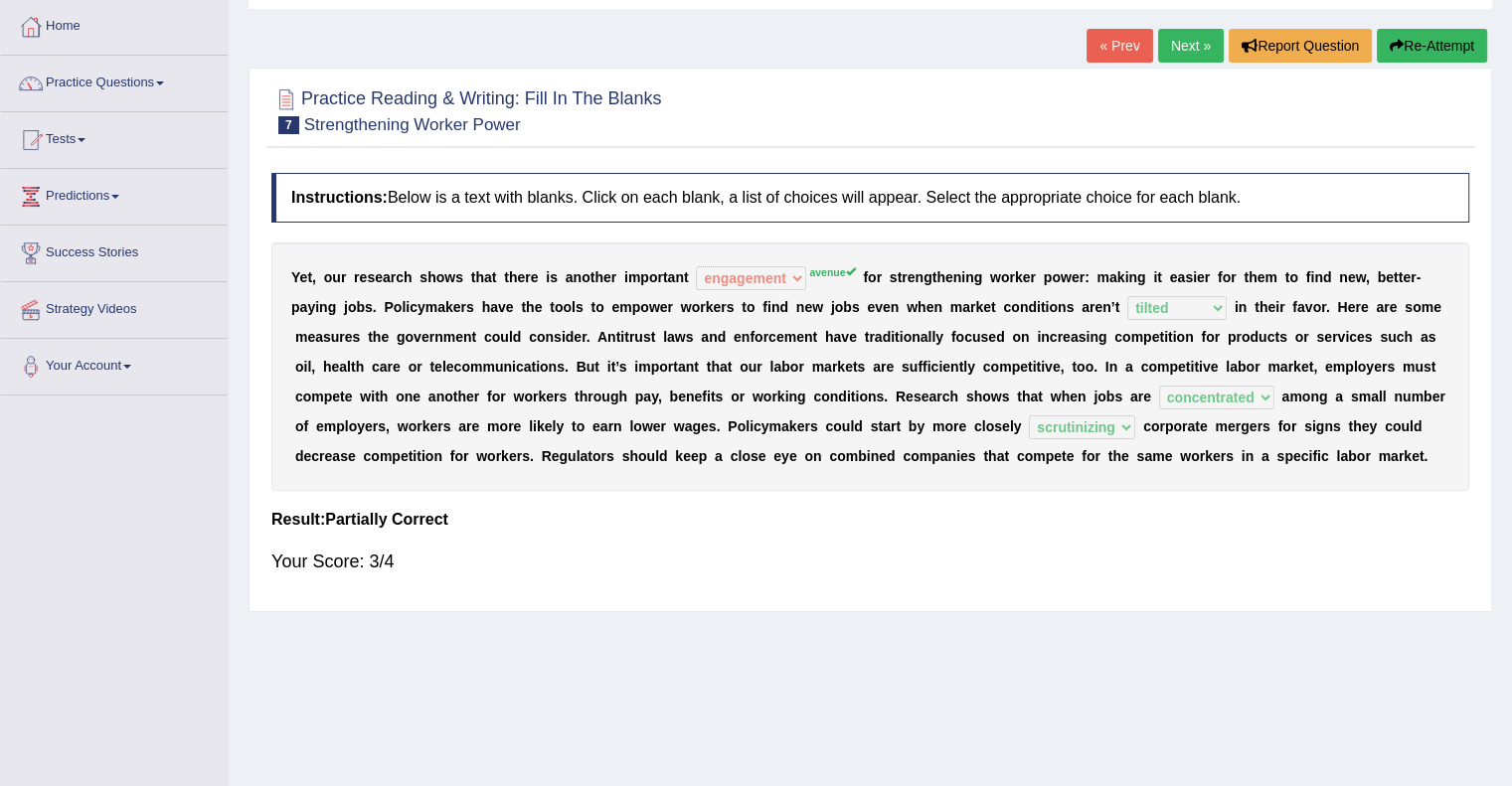 click on "Next »" at bounding box center (1191, 46) 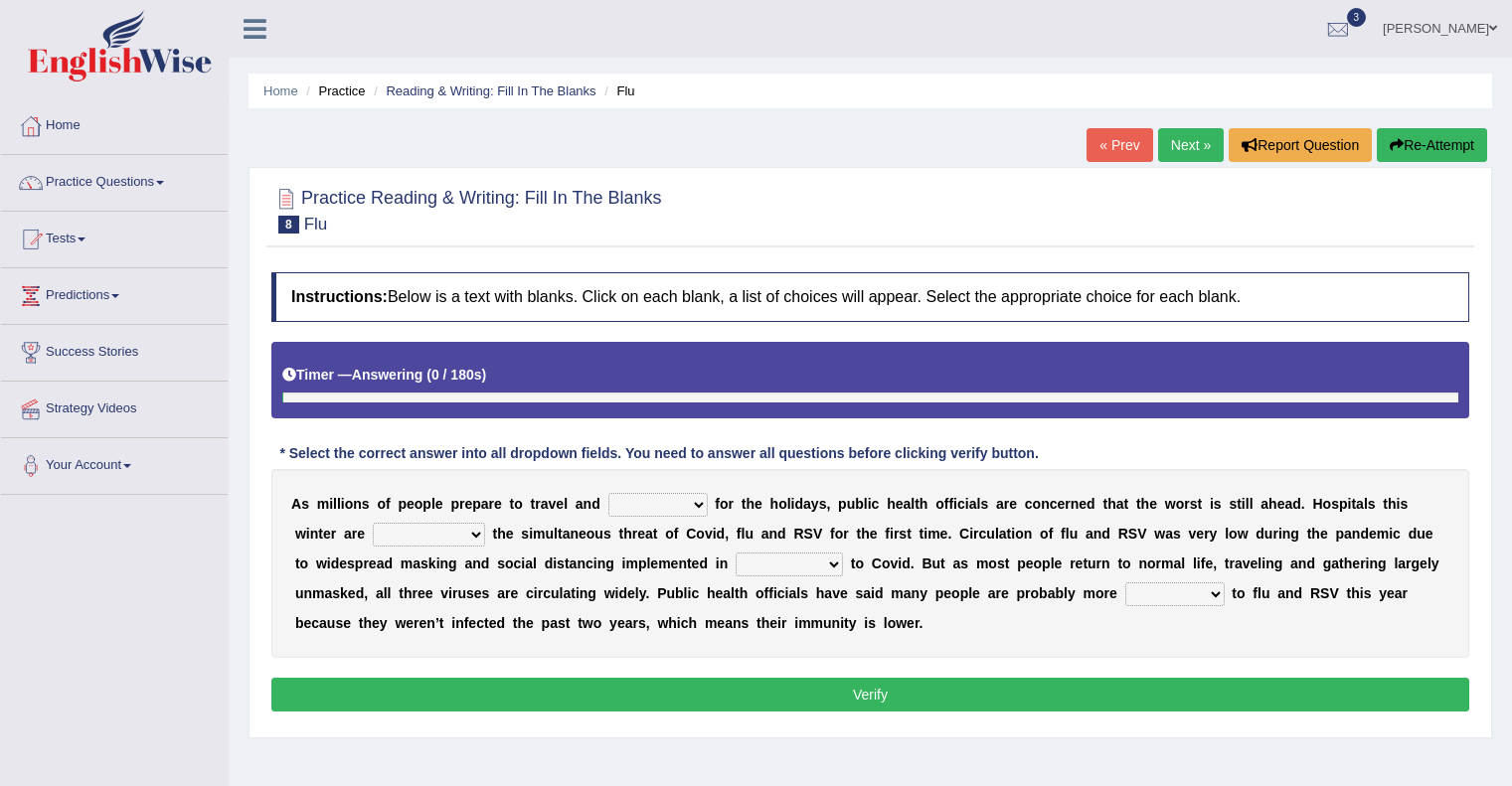 scroll, scrollTop: 0, scrollLeft: 0, axis: both 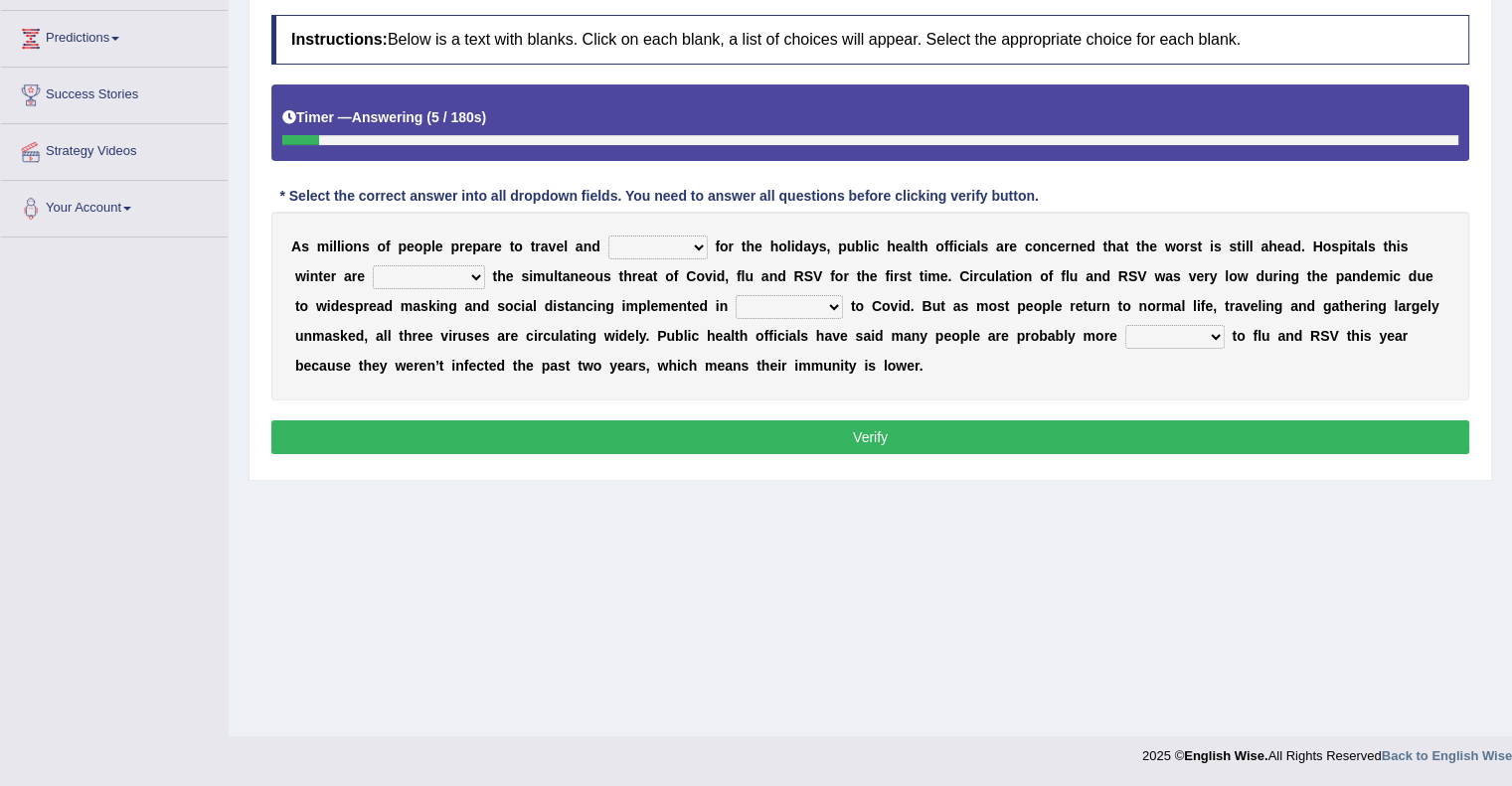 click on "gather hide slumber migrate" at bounding box center (658, 247) 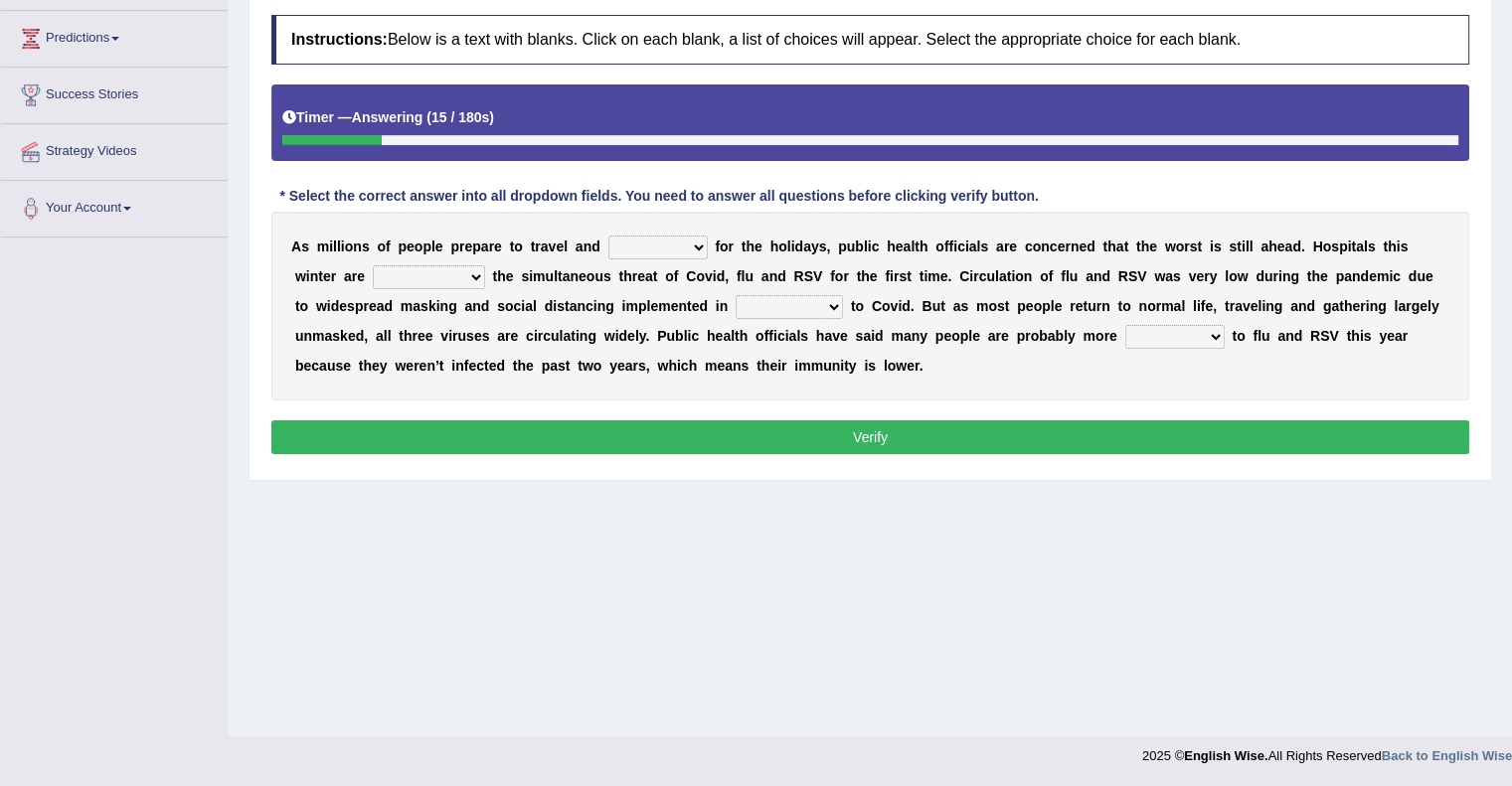 select on "gather" 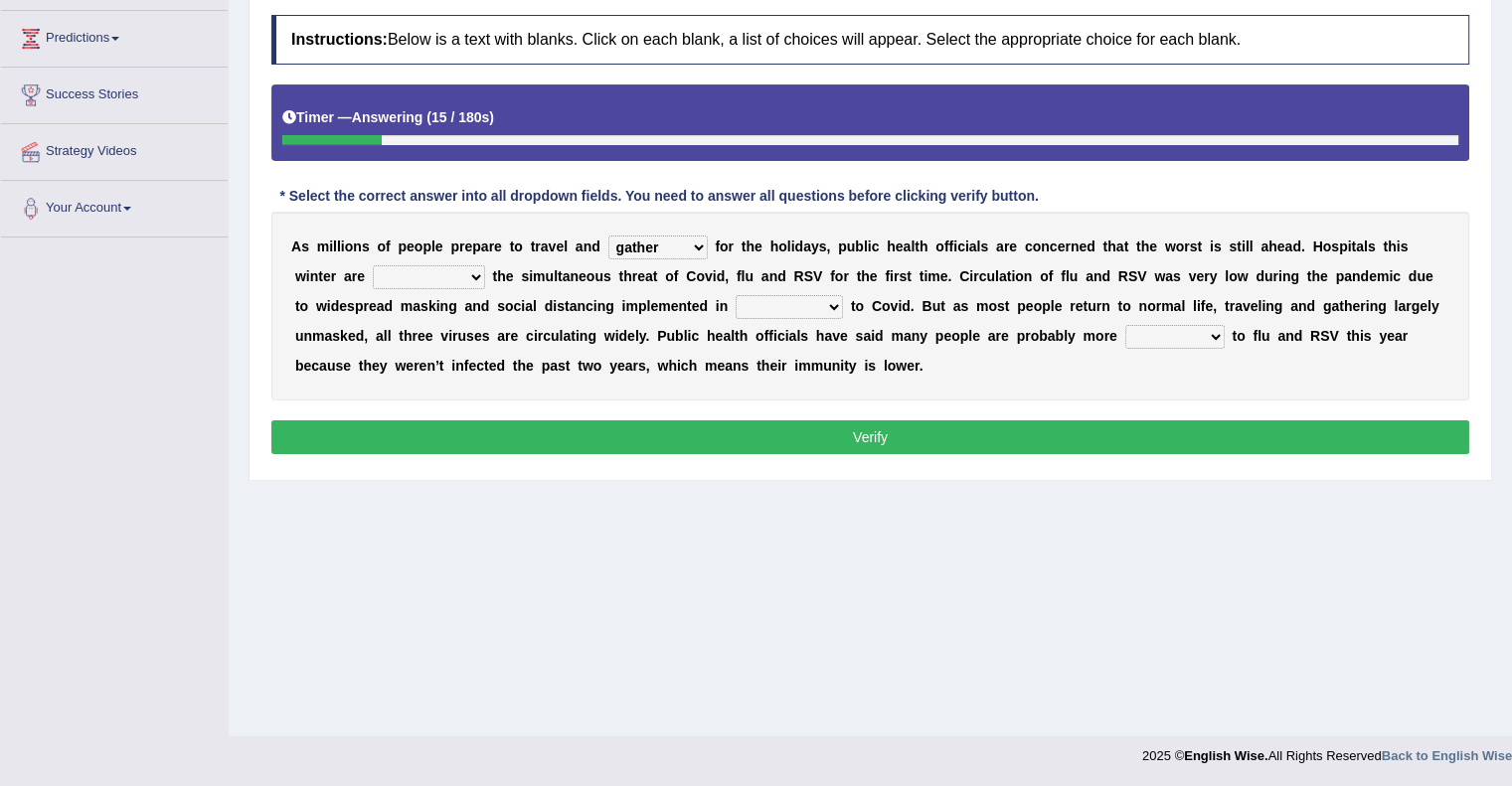 click on "gather hide slumber migrate" at bounding box center [658, 247] 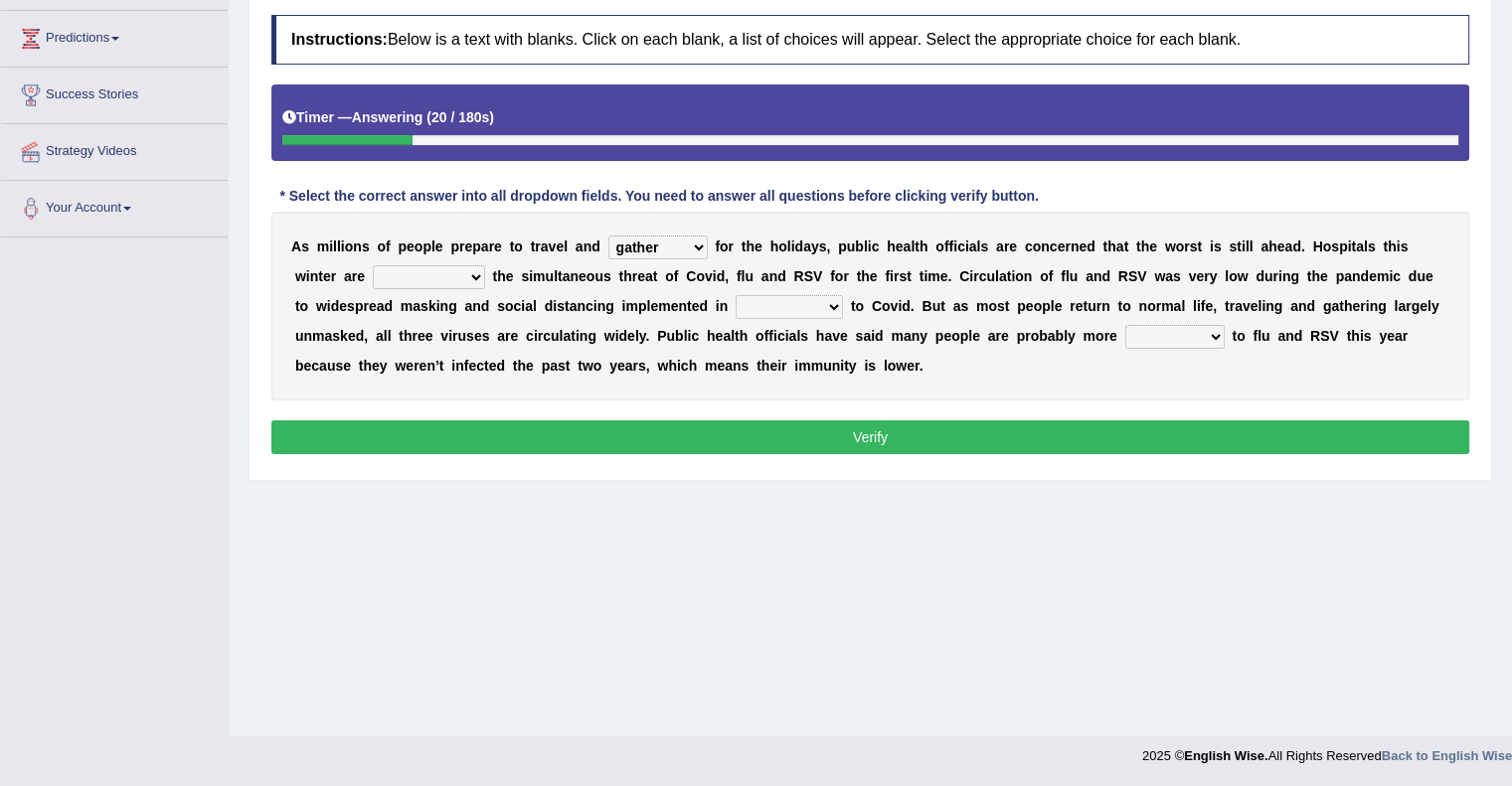 click on "facing accounting challenging constructing" at bounding box center [428, 277] 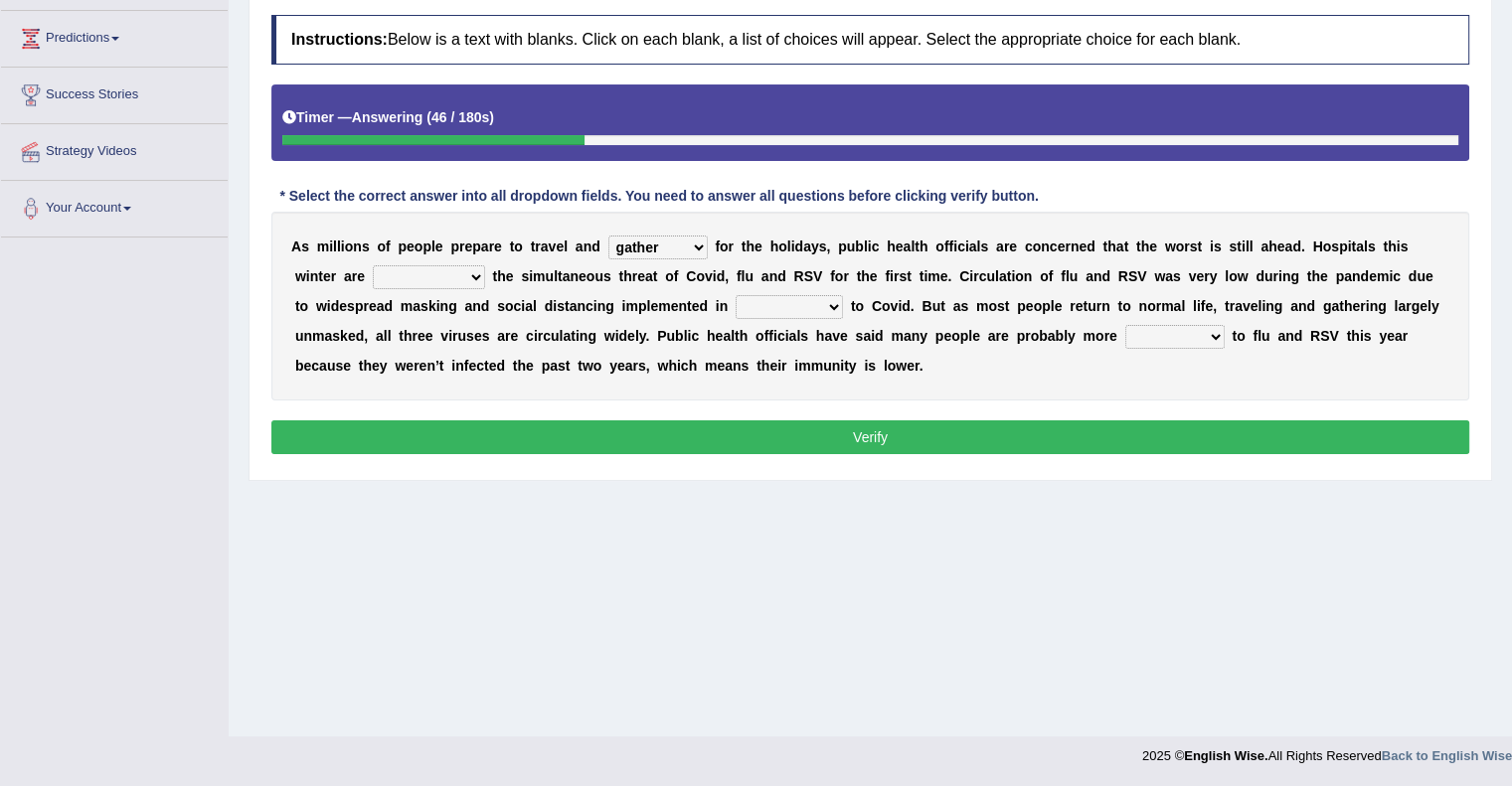 select on "facing" 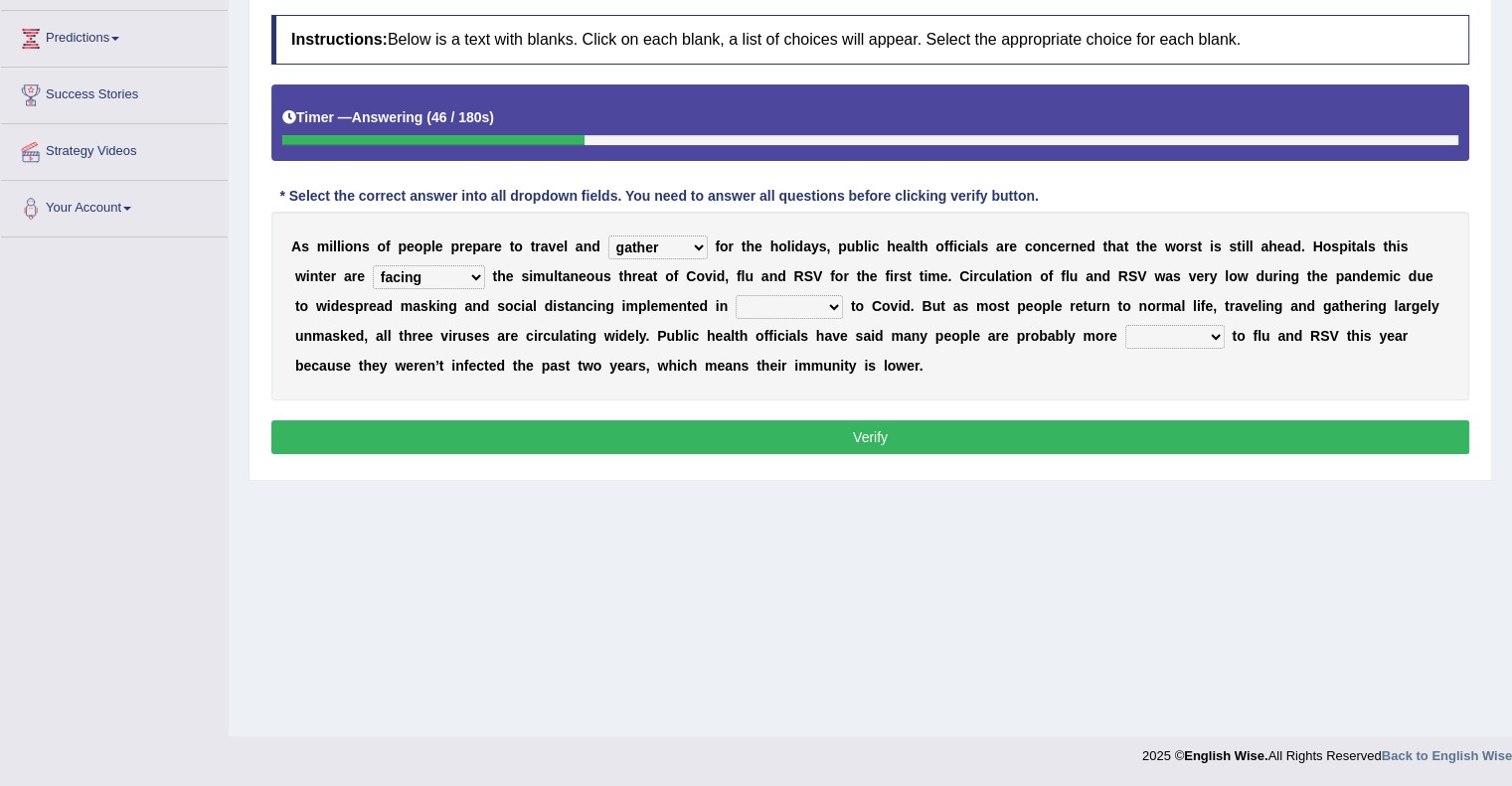 click on "facing accounting challenging constructing" at bounding box center (428, 277) 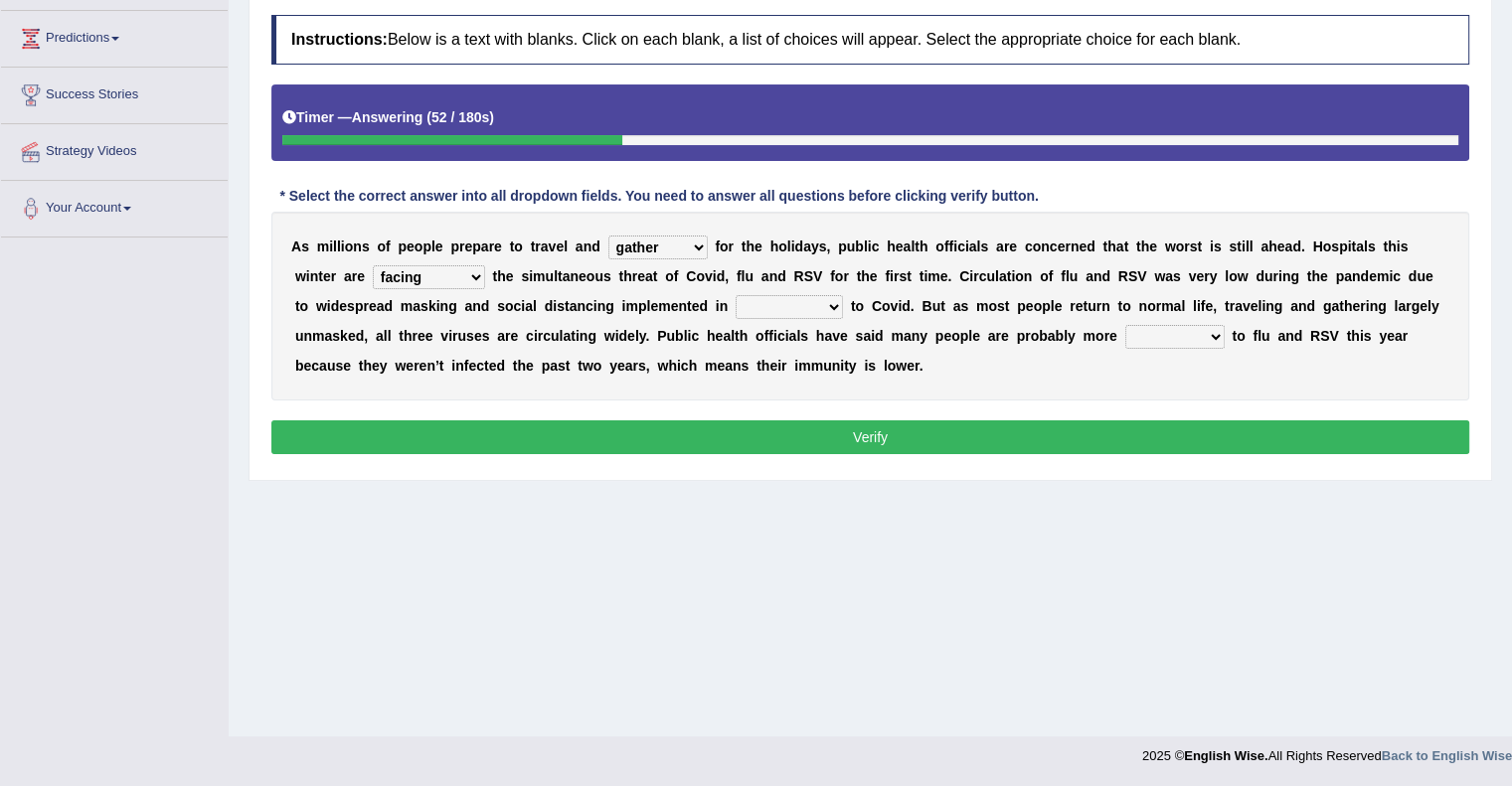 click on "comparison response place order" at bounding box center (789, 307) 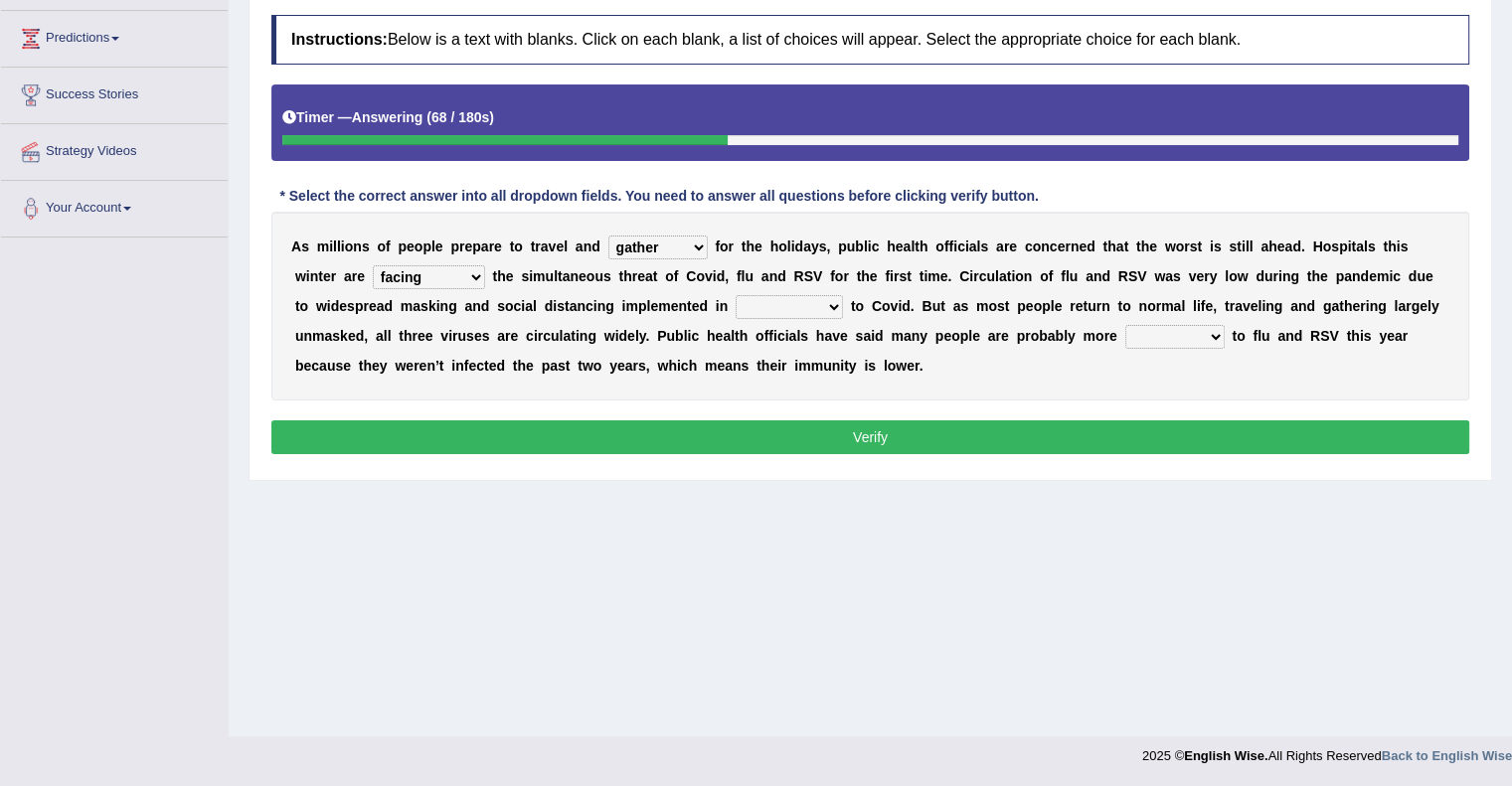 select on "response" 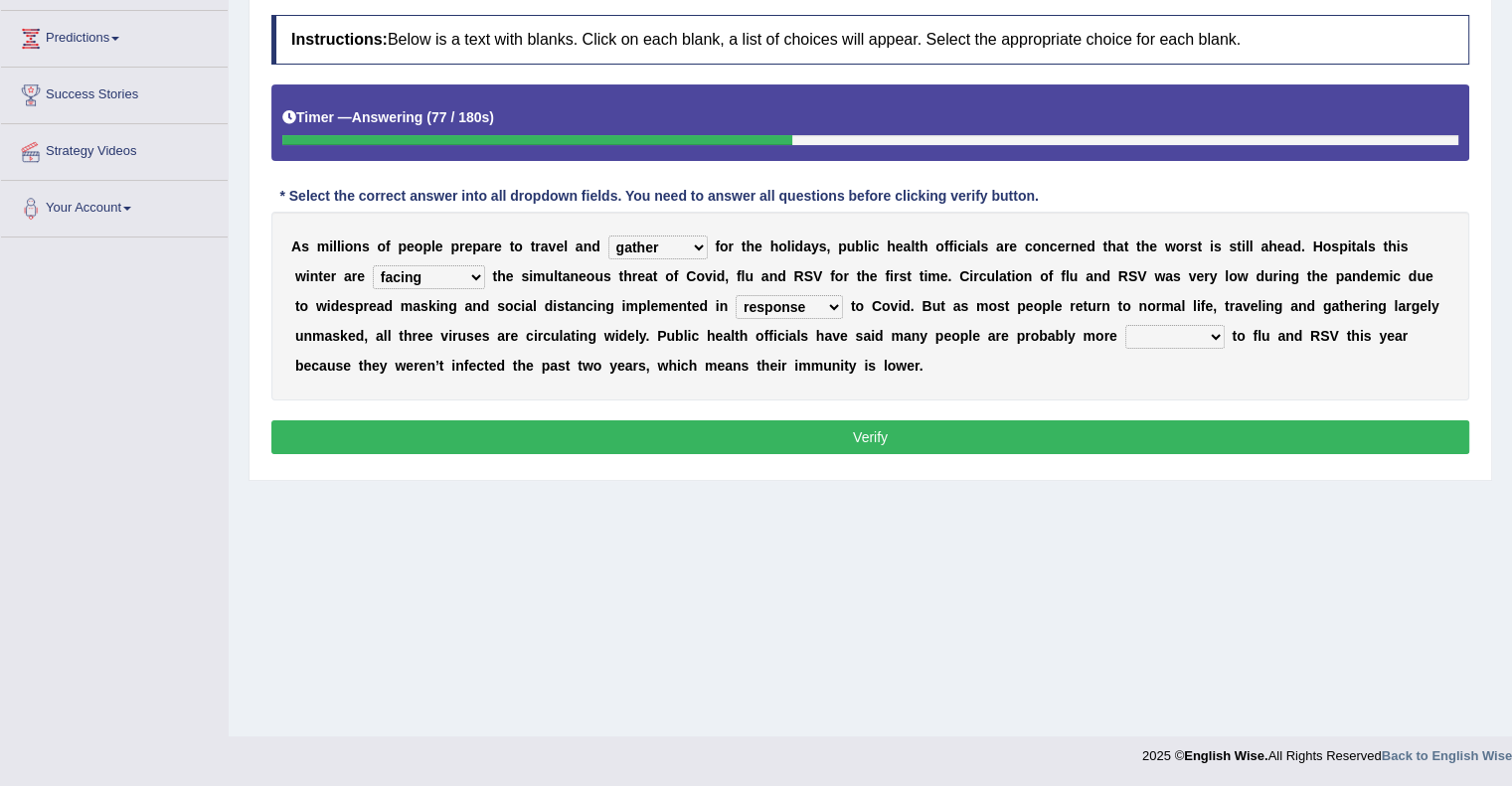 click on "attainable sensible vulnerable accessible" at bounding box center [1175, 337] 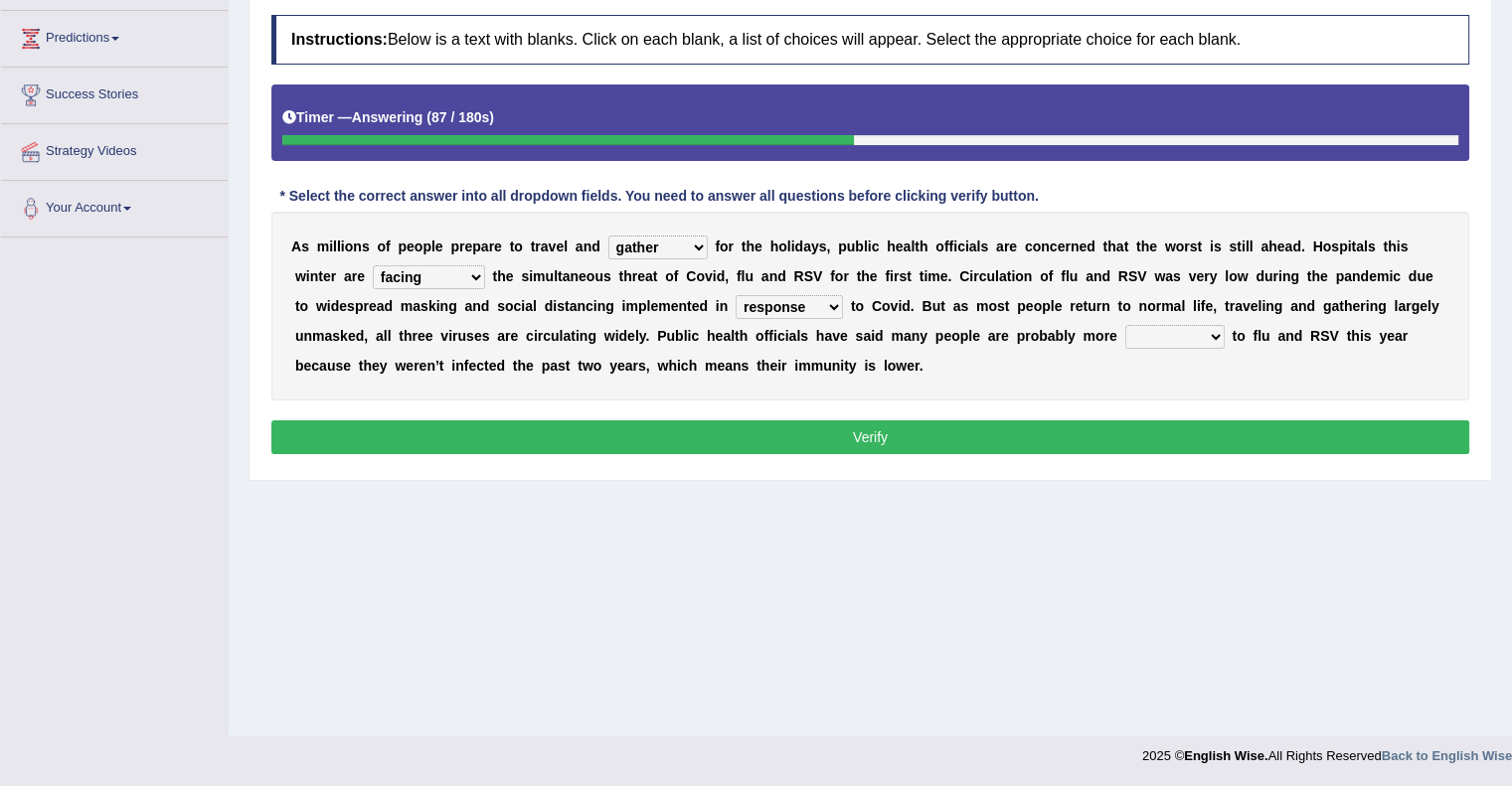 select on "vulnerable" 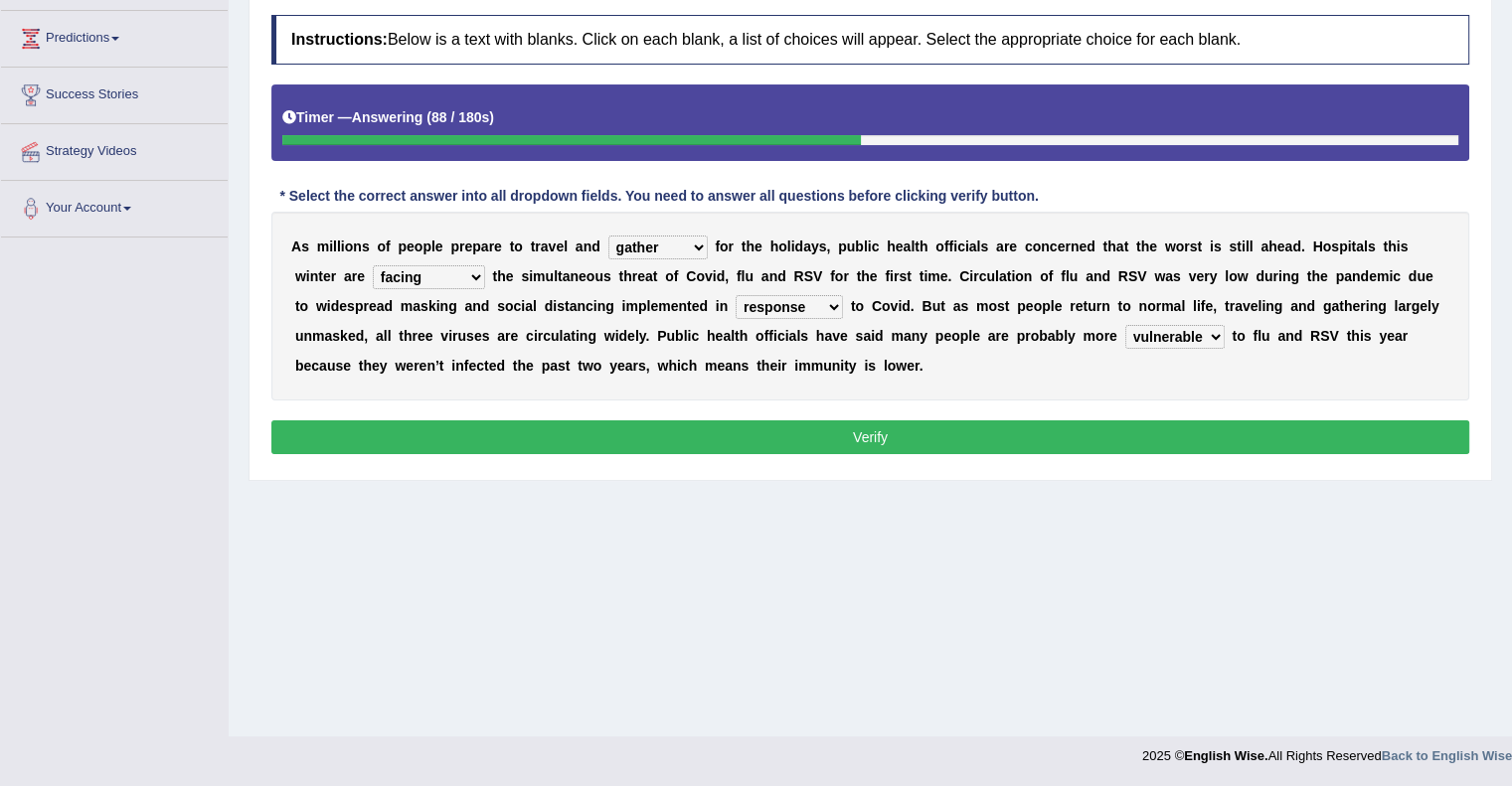 click on "Verify" at bounding box center [870, 437] 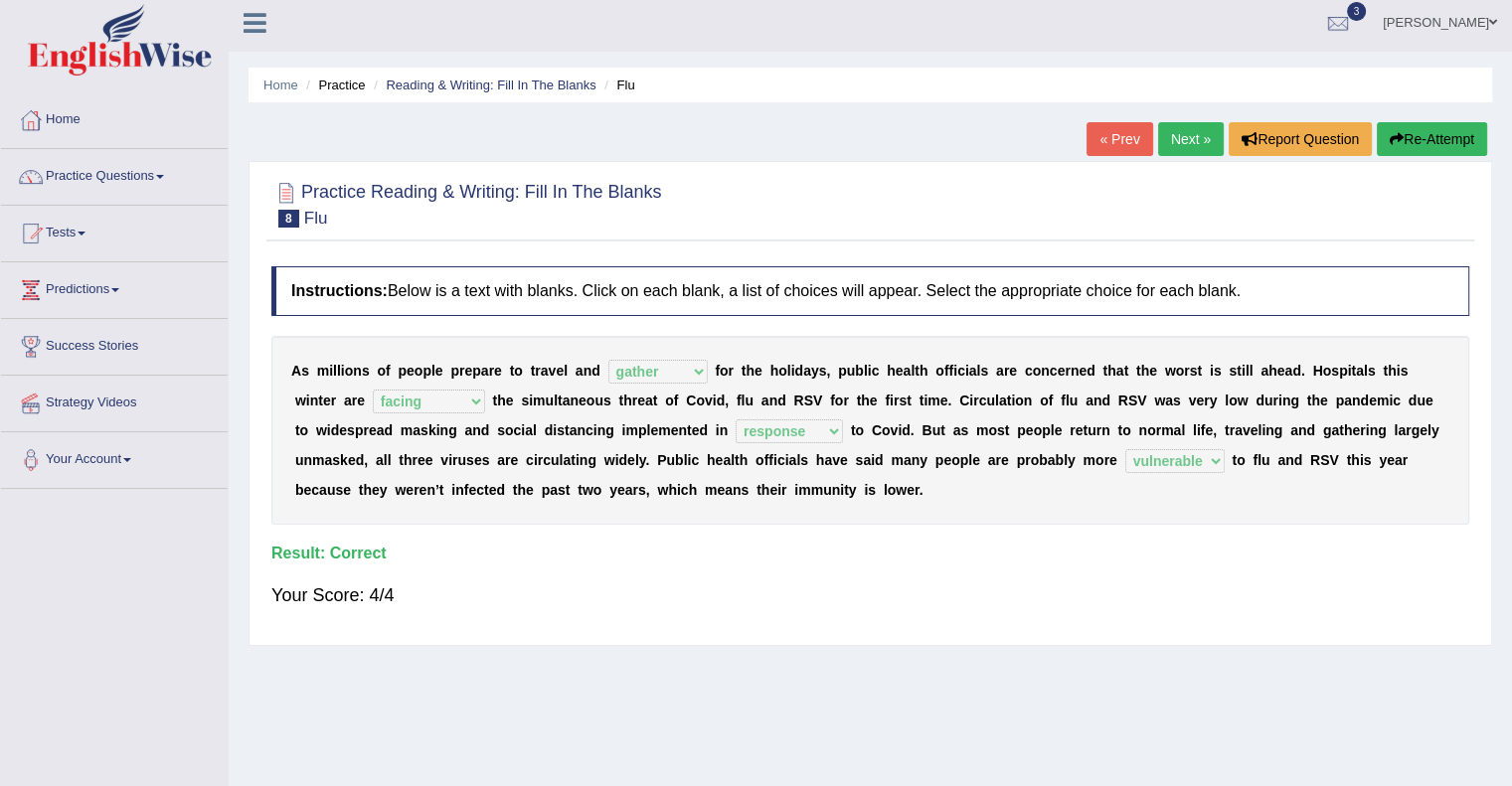scroll, scrollTop: 0, scrollLeft: 0, axis: both 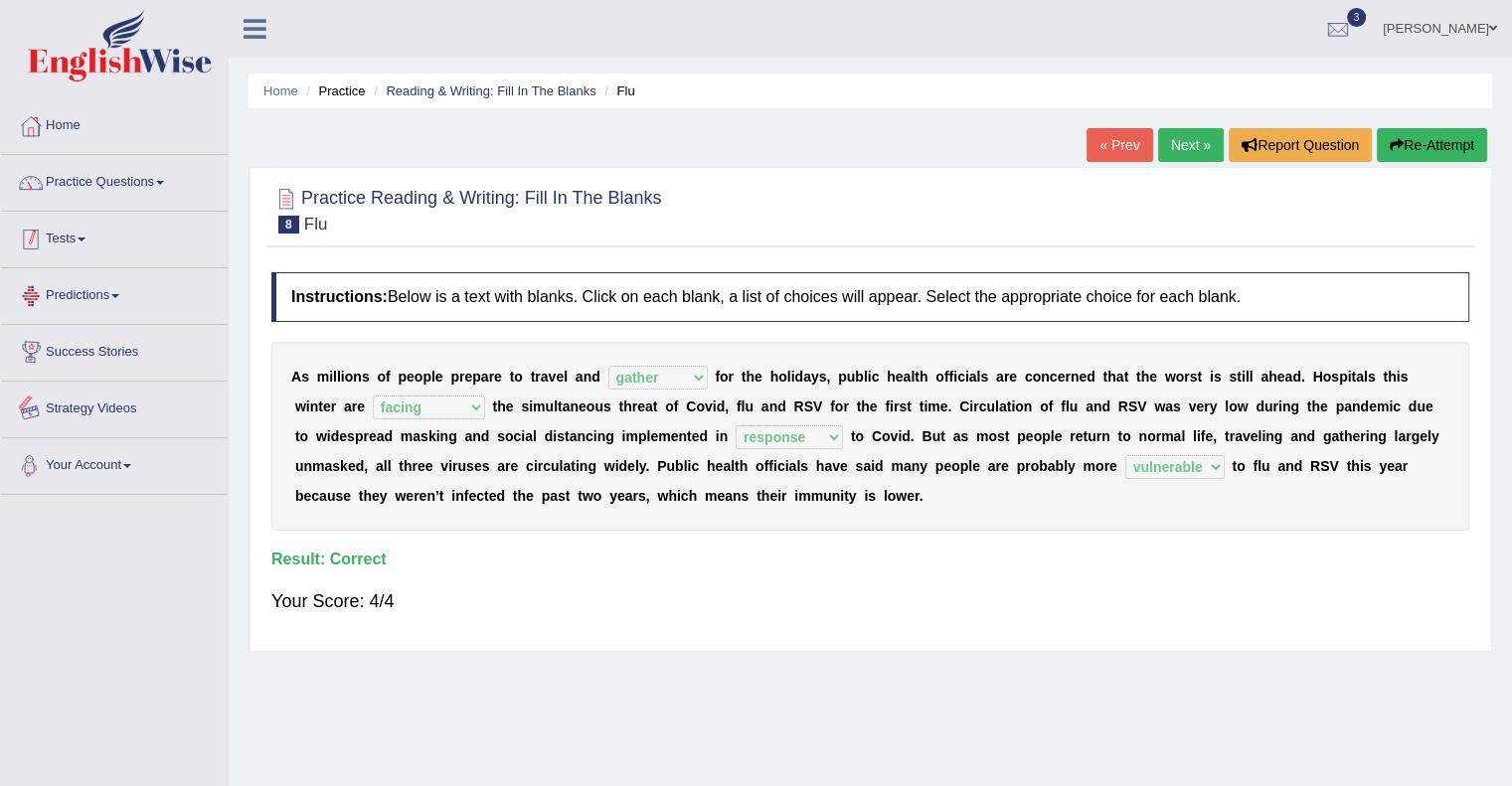 click on "Practice Questions" at bounding box center [114, 180] 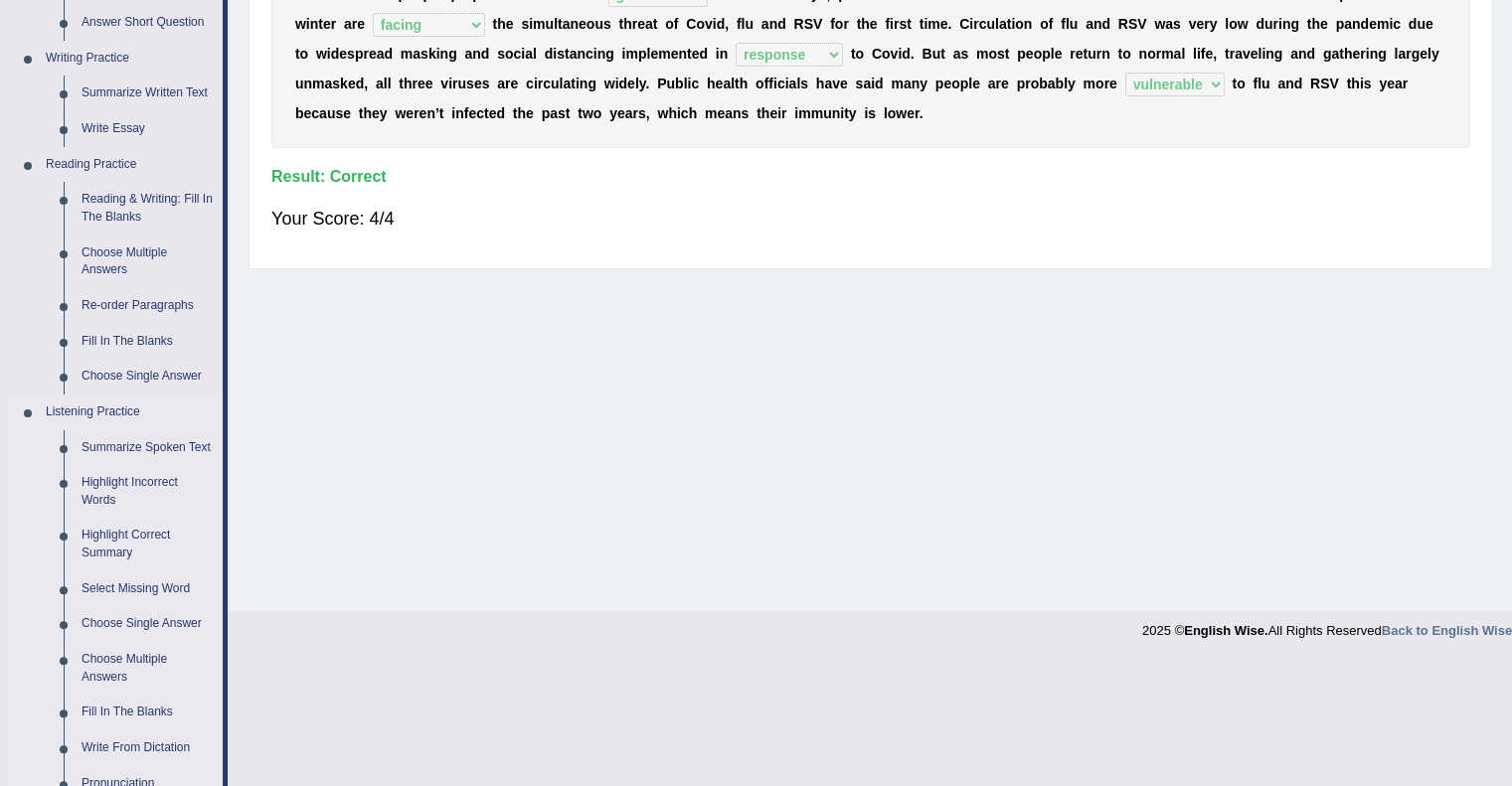 scroll, scrollTop: 283, scrollLeft: 0, axis: vertical 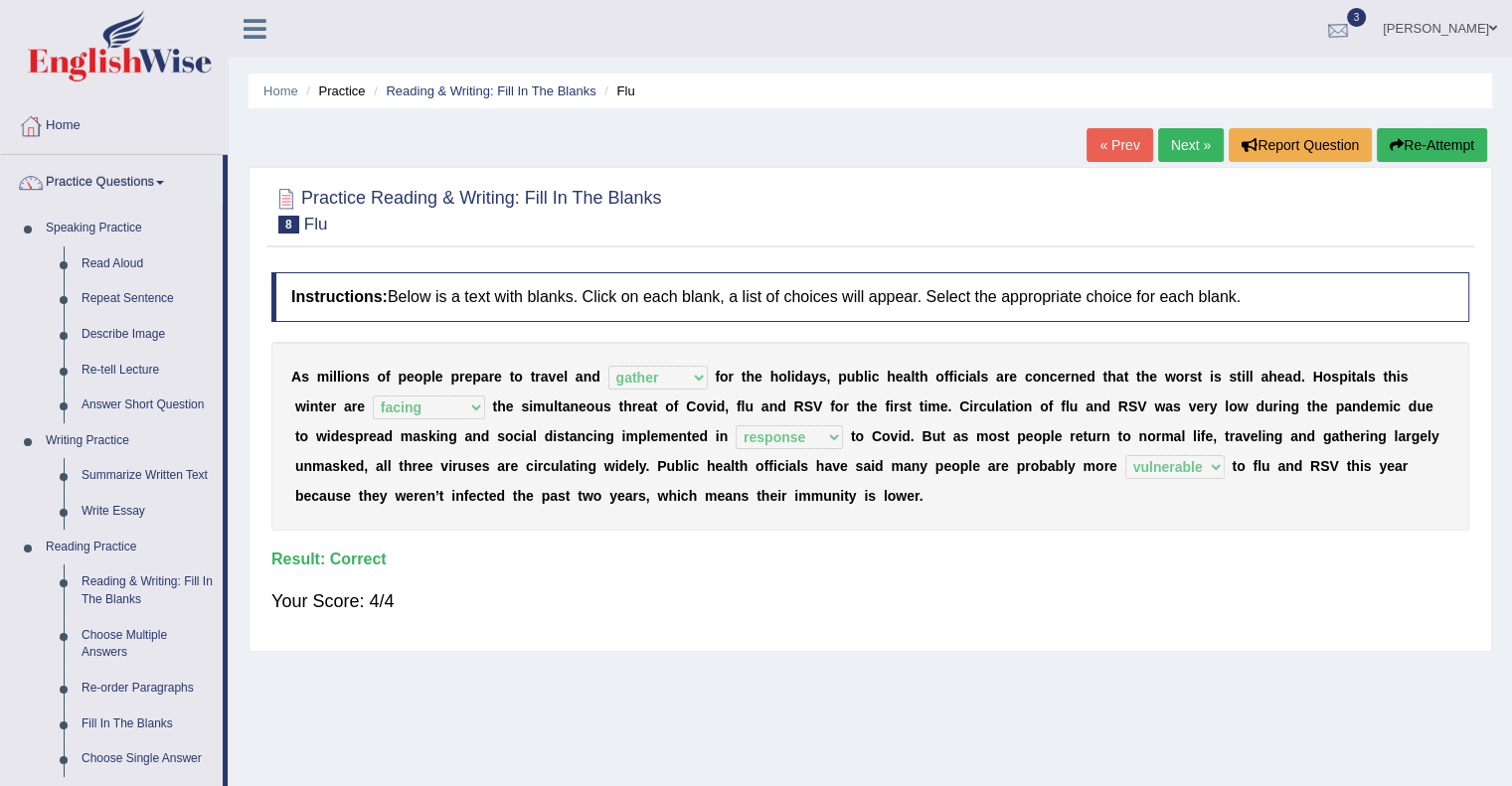 click at bounding box center [1338, 30] 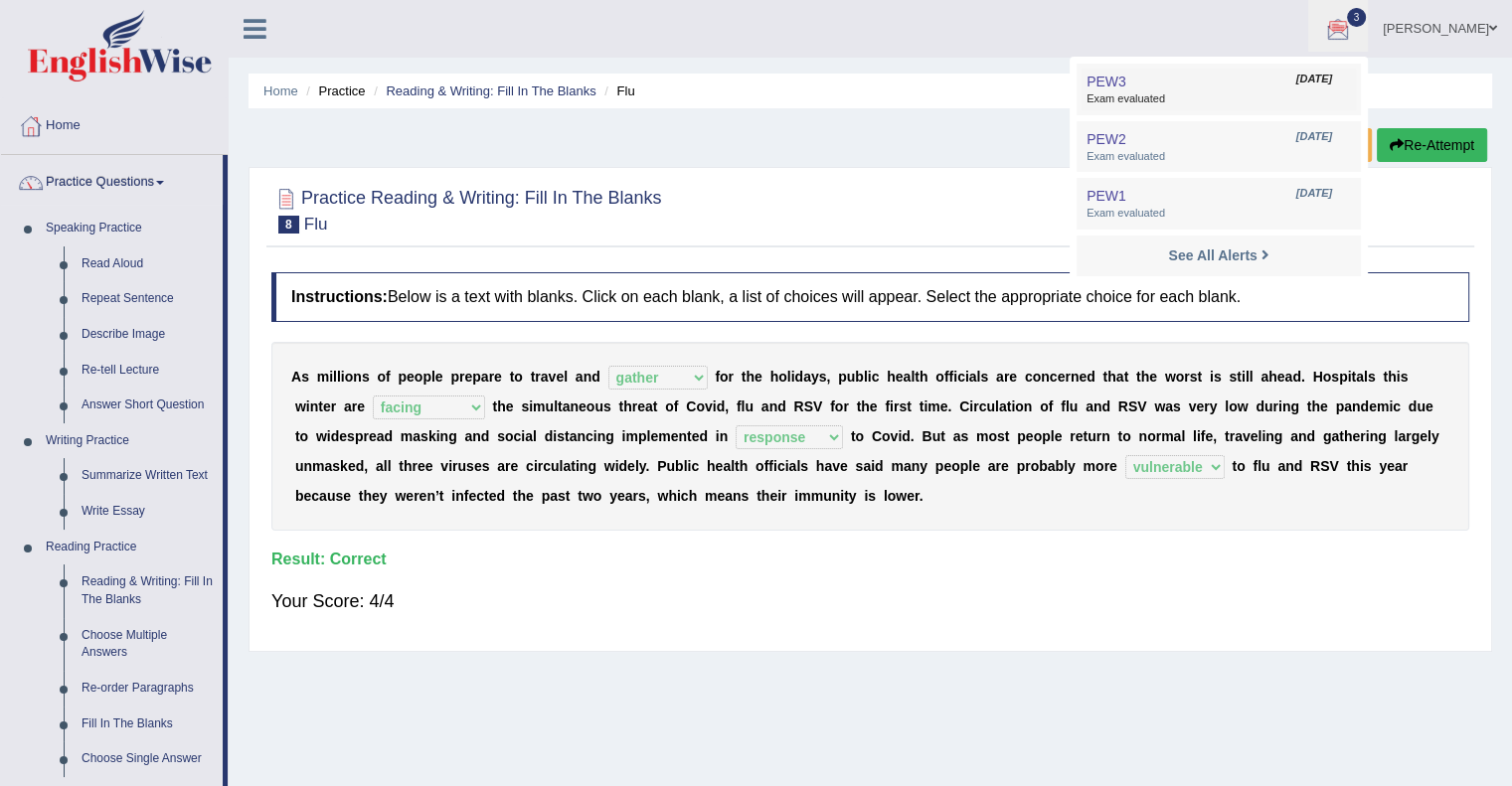 click on "Exam evaluated" at bounding box center [1219, 99] 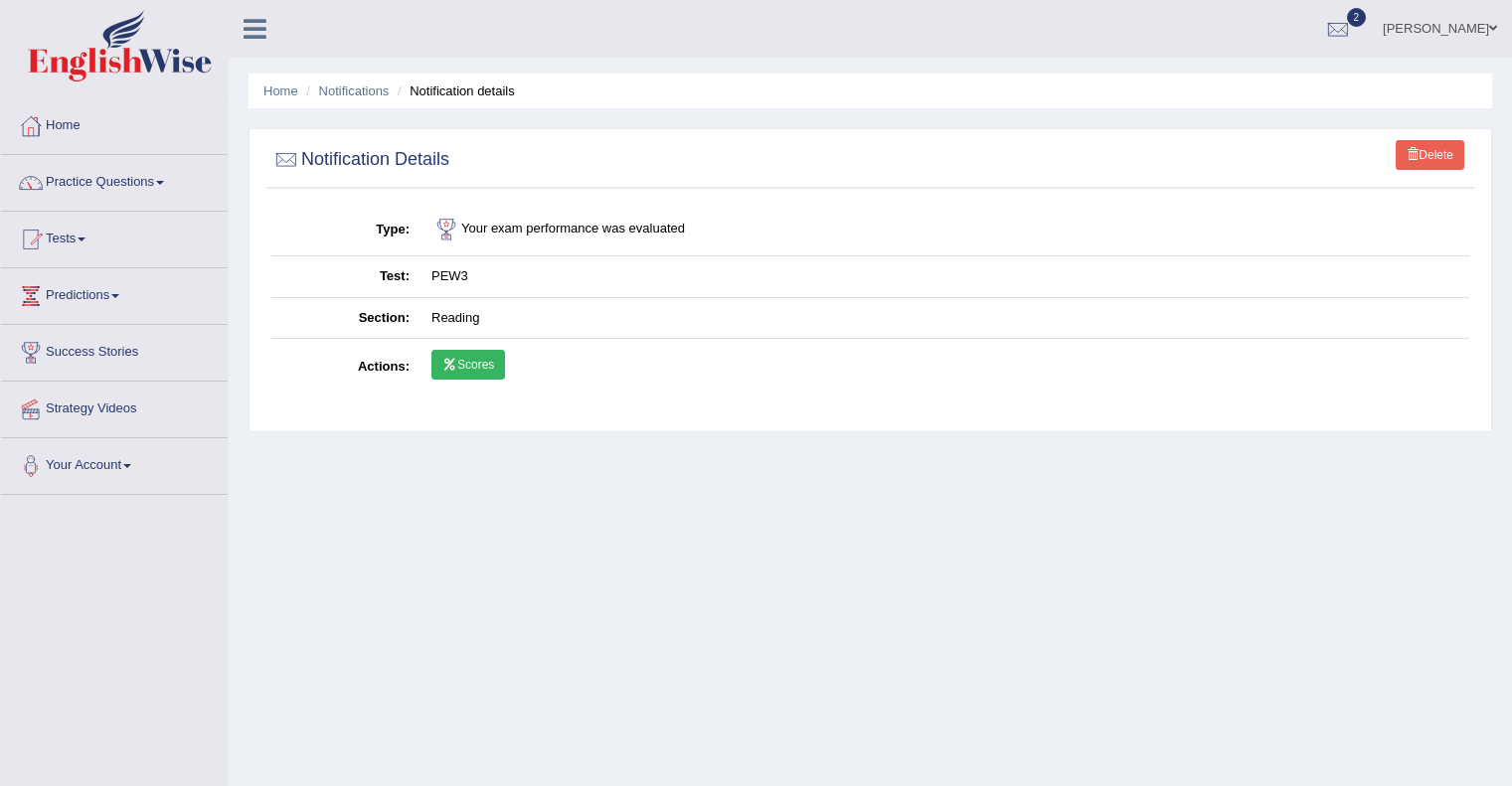 scroll, scrollTop: 0, scrollLeft: 0, axis: both 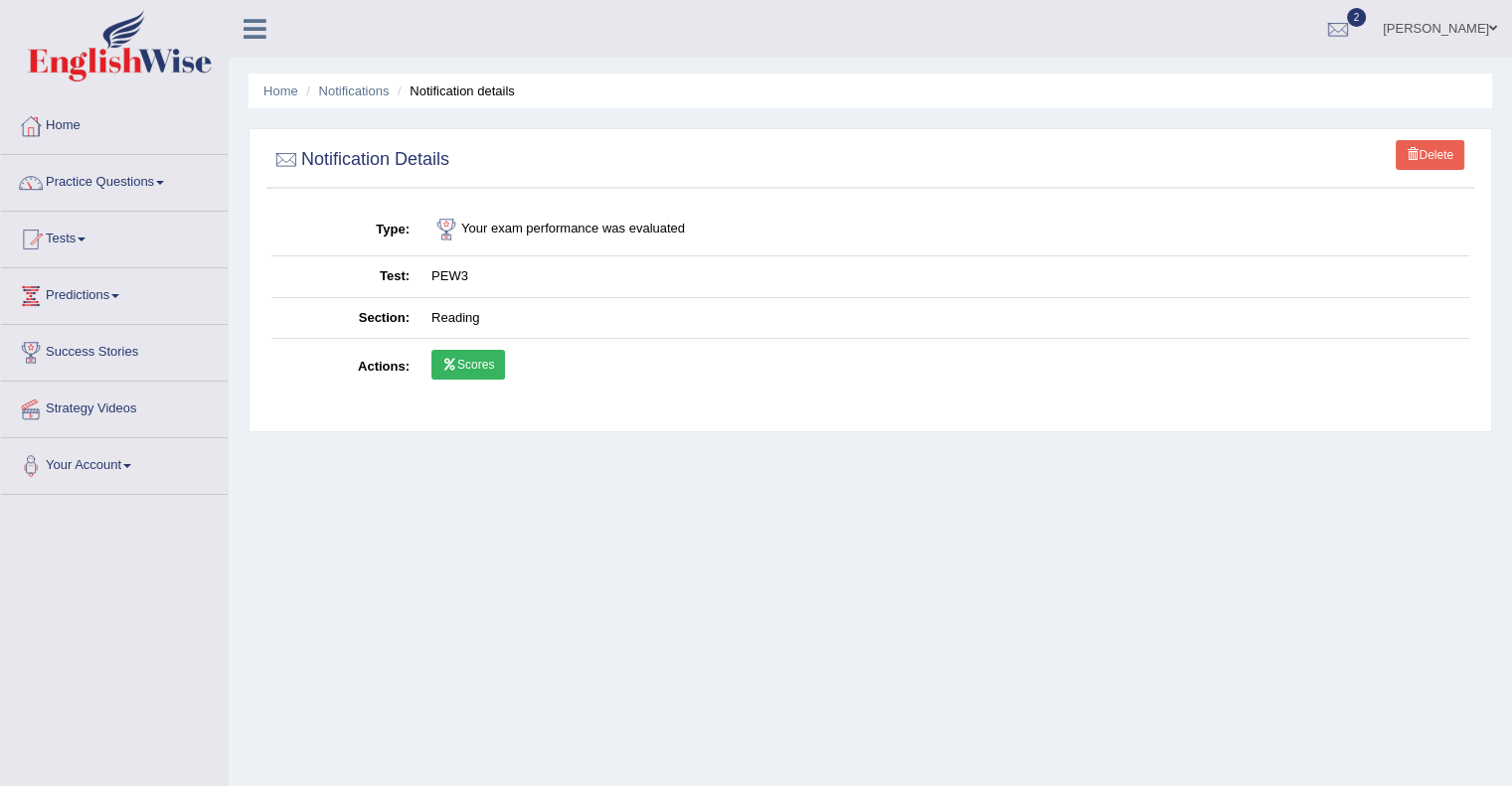 click on "Scores" at bounding box center (468, 365) 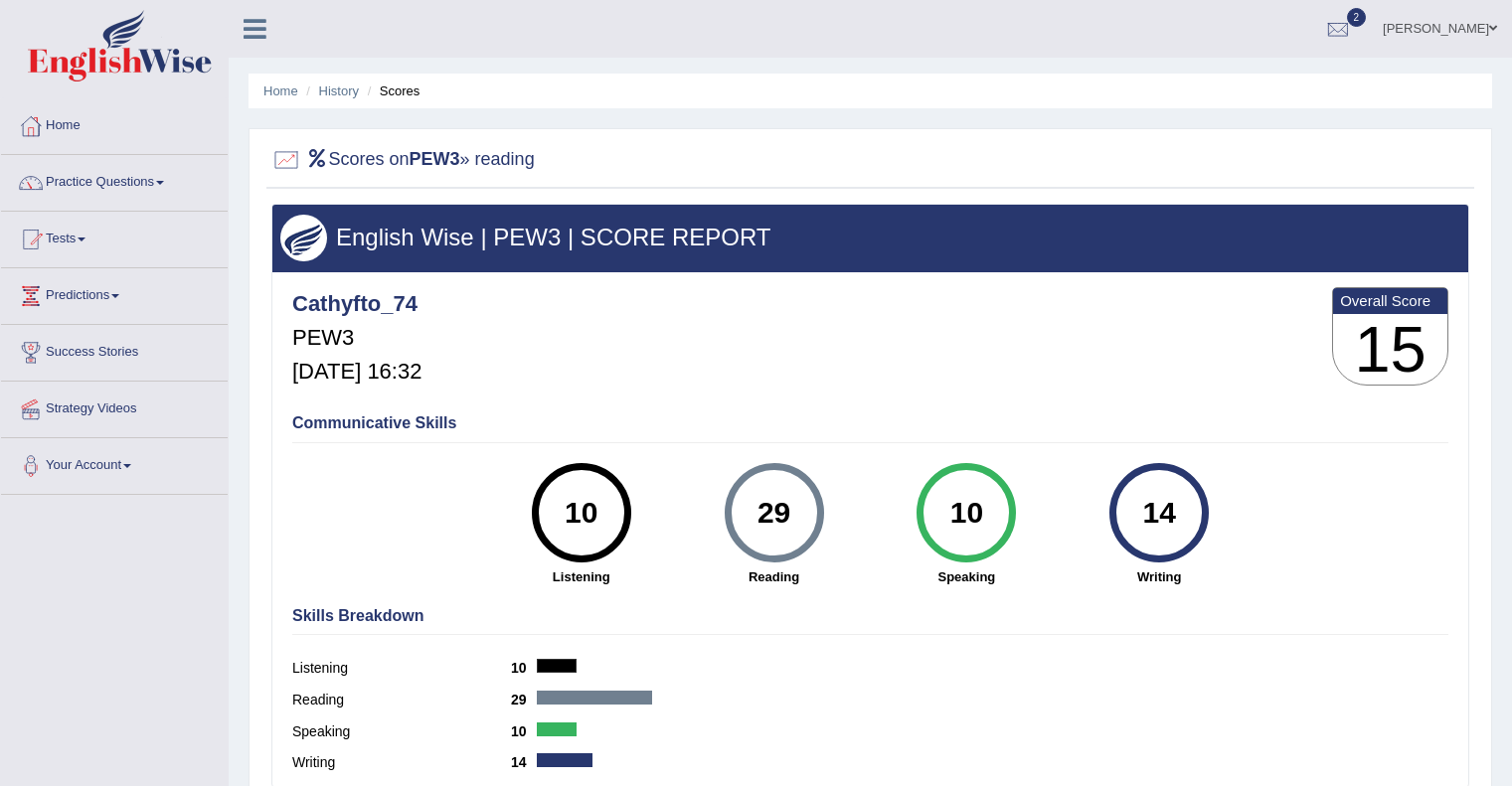 scroll, scrollTop: 0, scrollLeft: 0, axis: both 